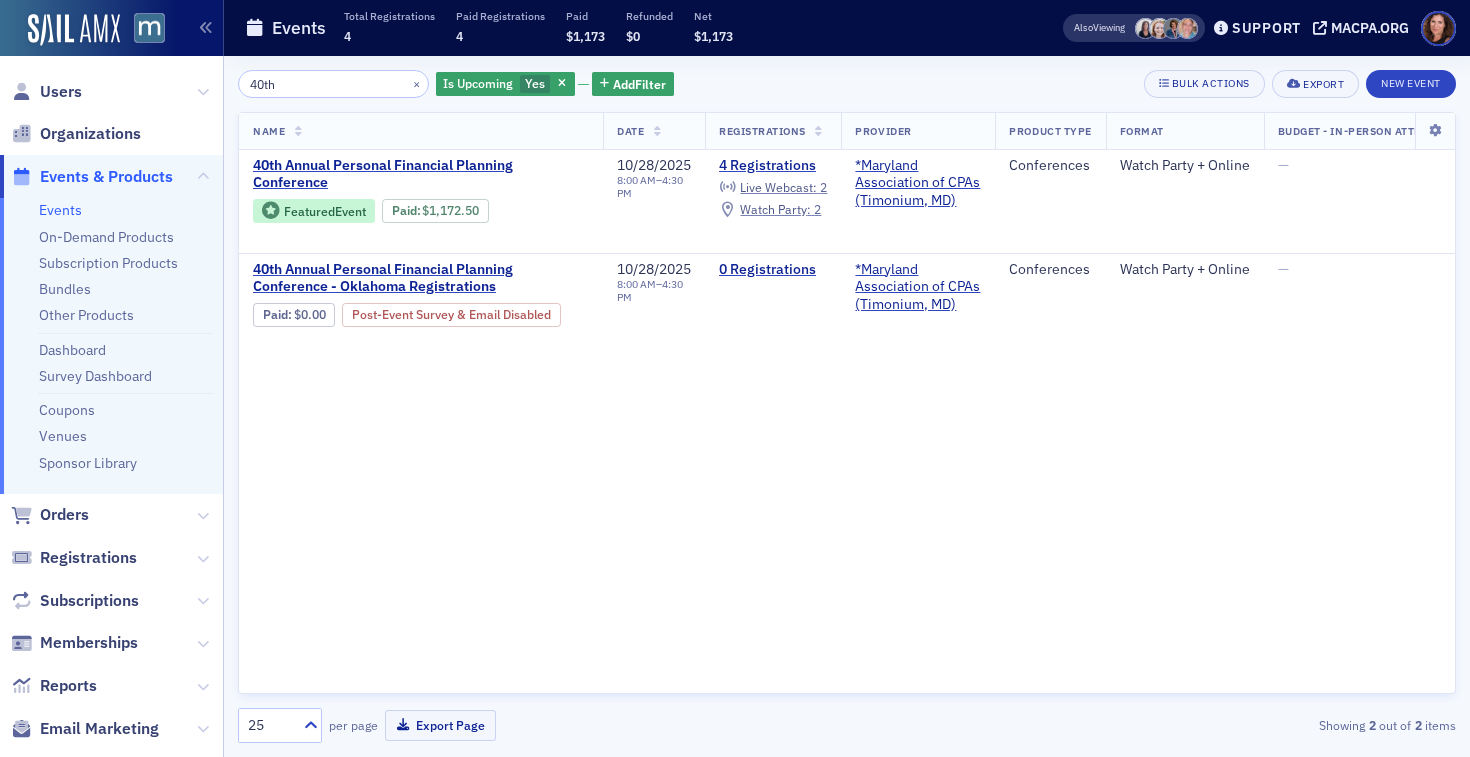 scroll, scrollTop: 0, scrollLeft: 0, axis: both 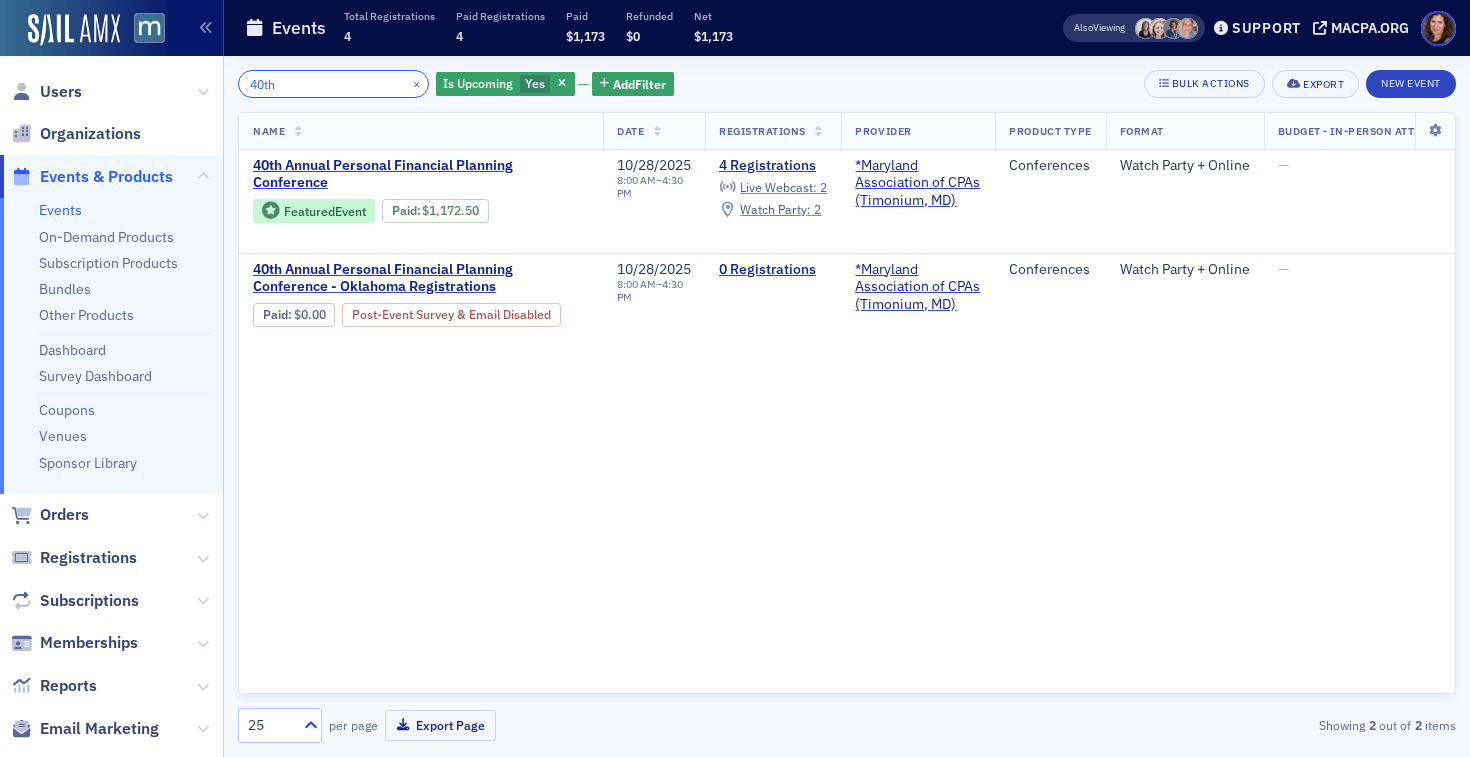 click on "40th" 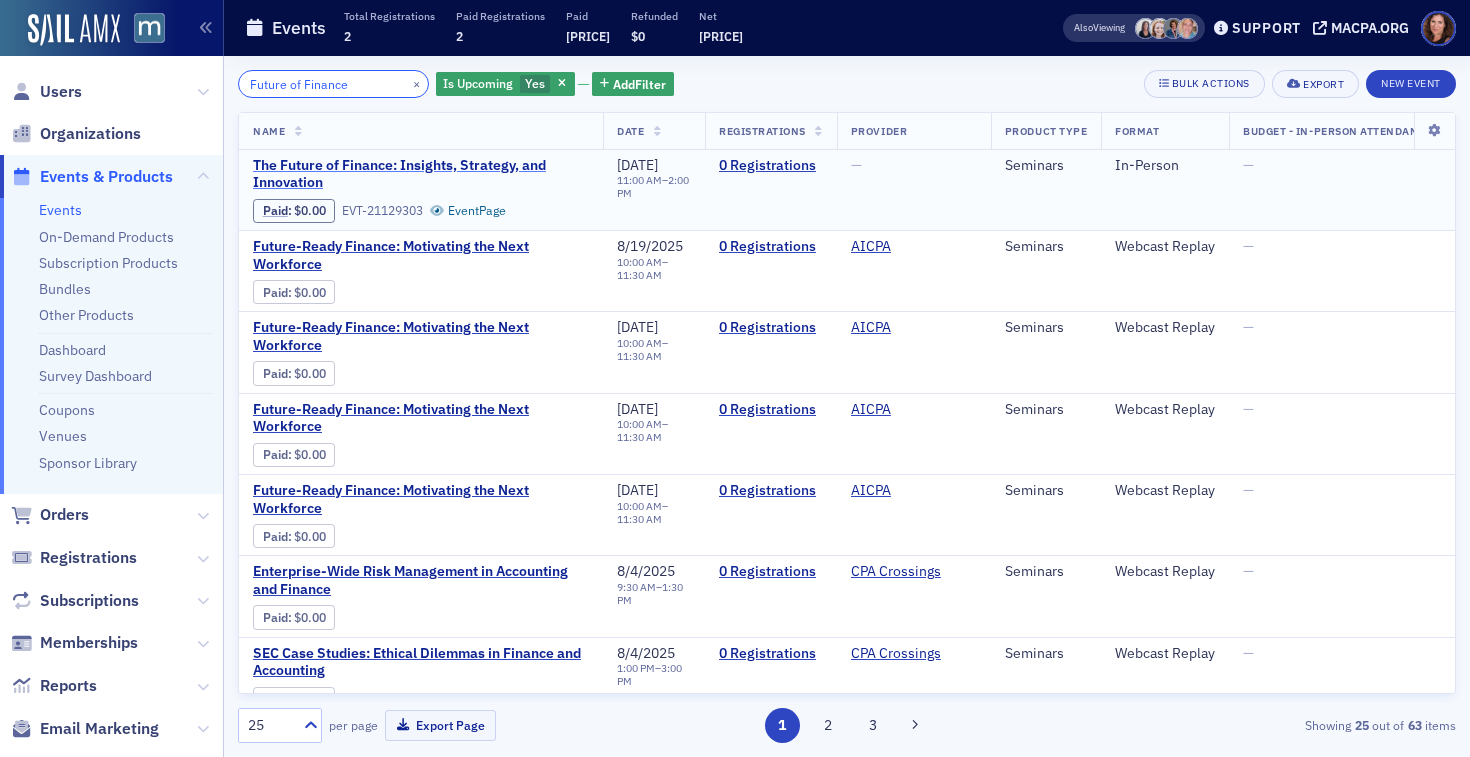type on "Future of Finance" 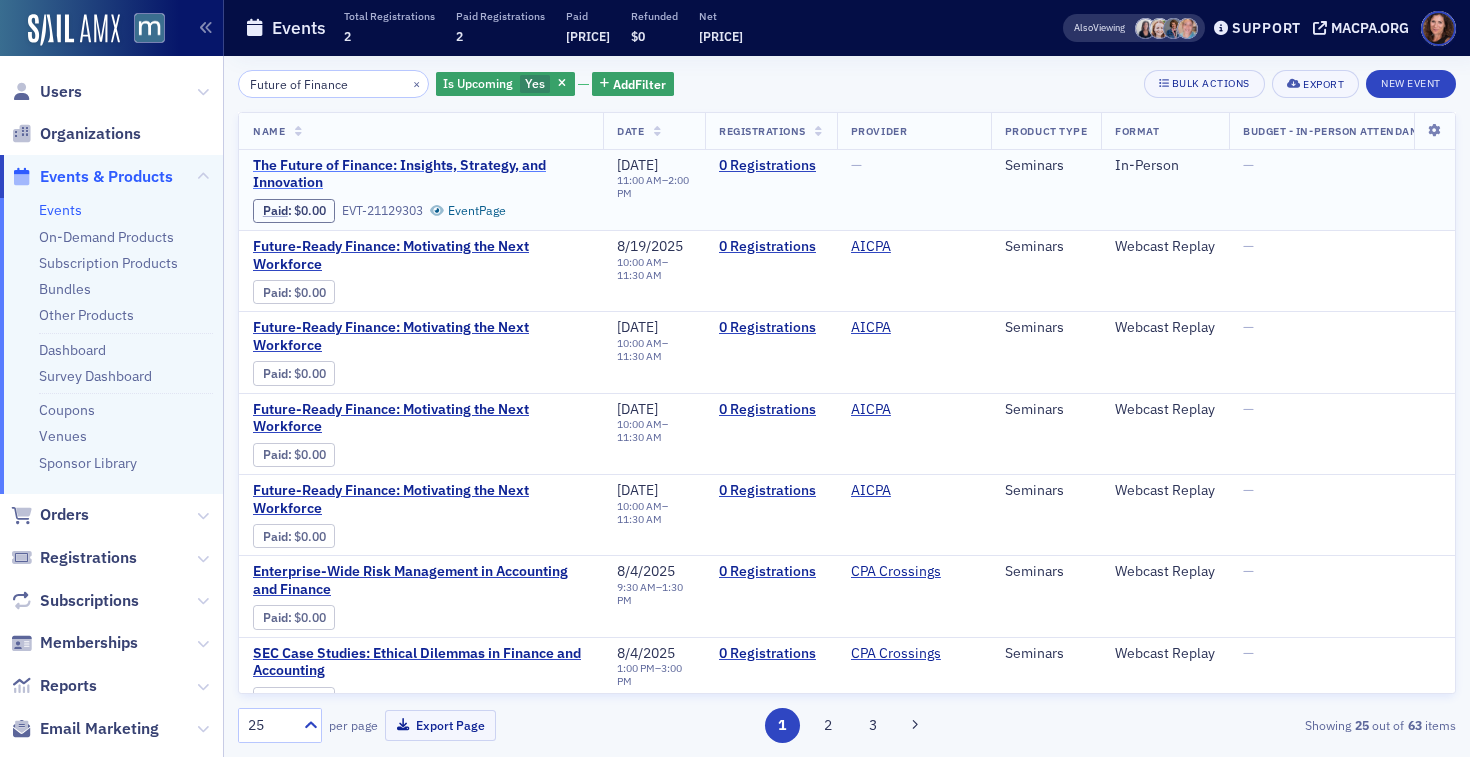 click on "The Future of Finance: Insights, Strategy, and Innovation" 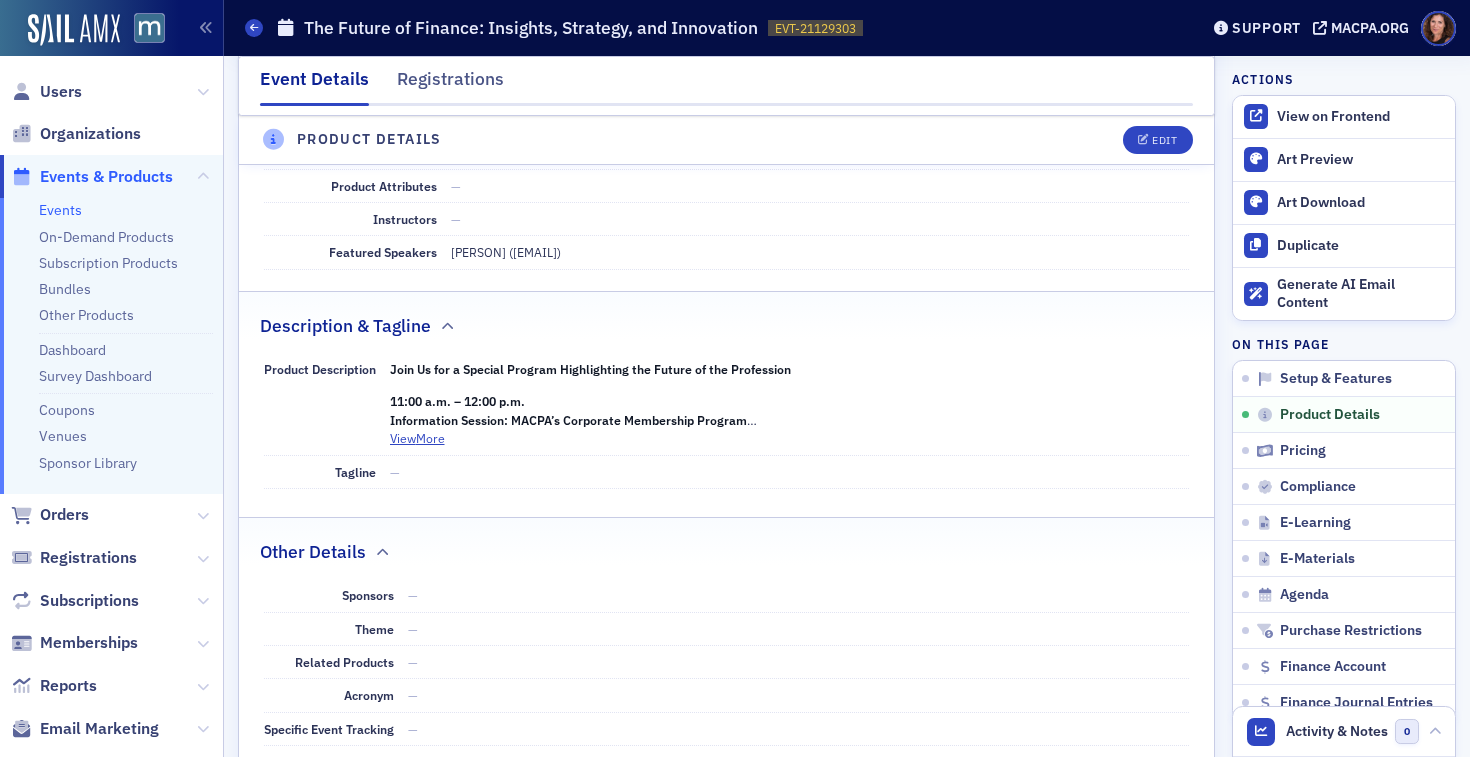 scroll, scrollTop: 690, scrollLeft: 0, axis: vertical 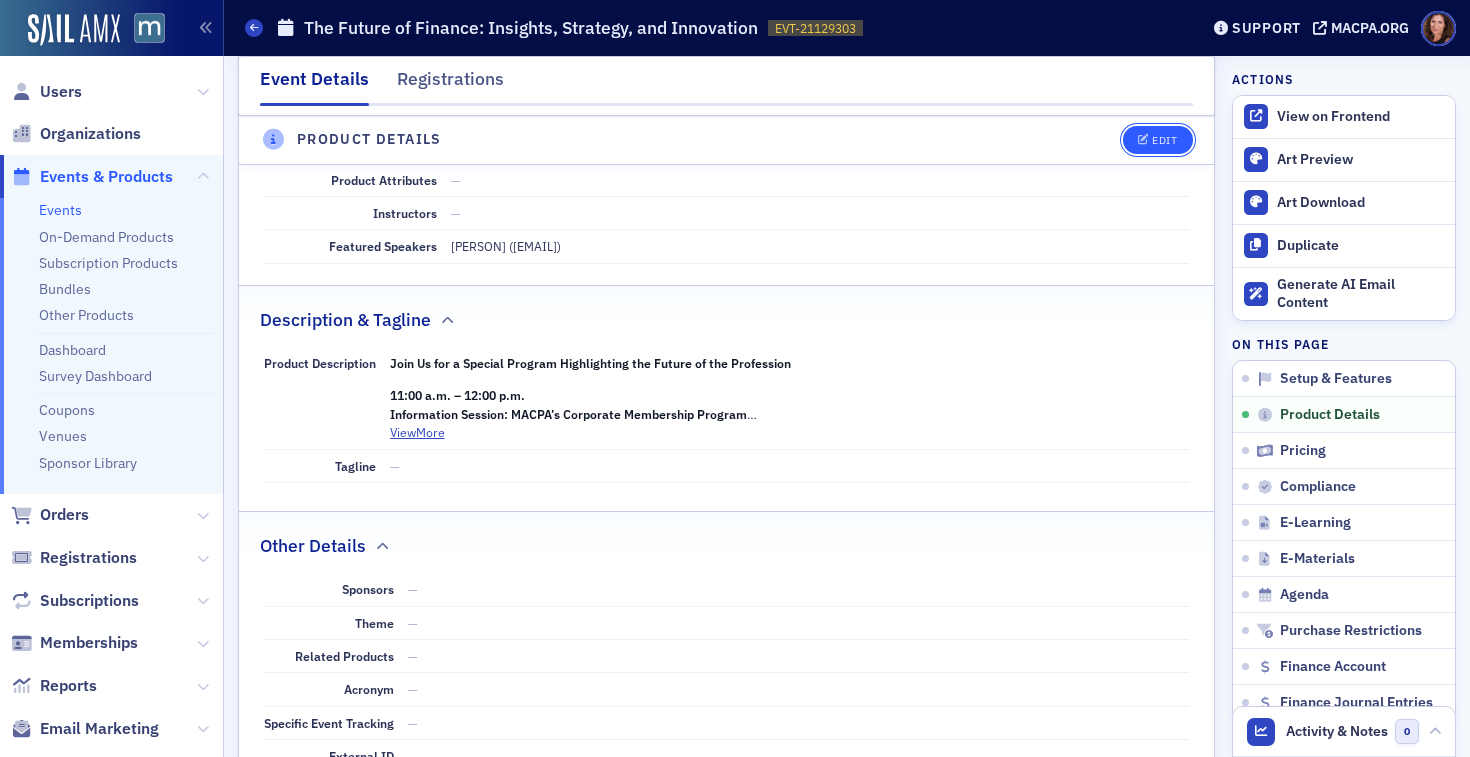 click on "Edit" 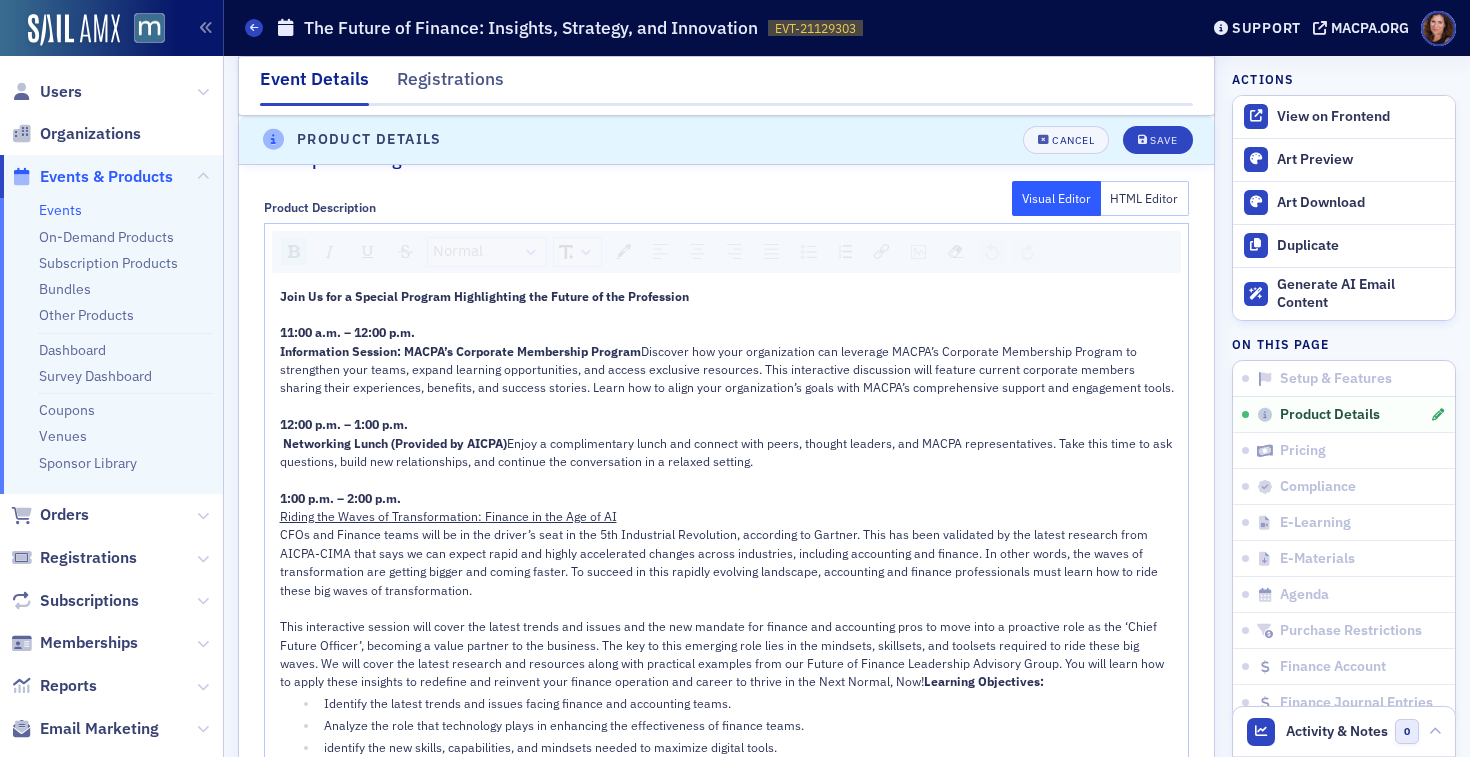 scroll, scrollTop: 1156, scrollLeft: 0, axis: vertical 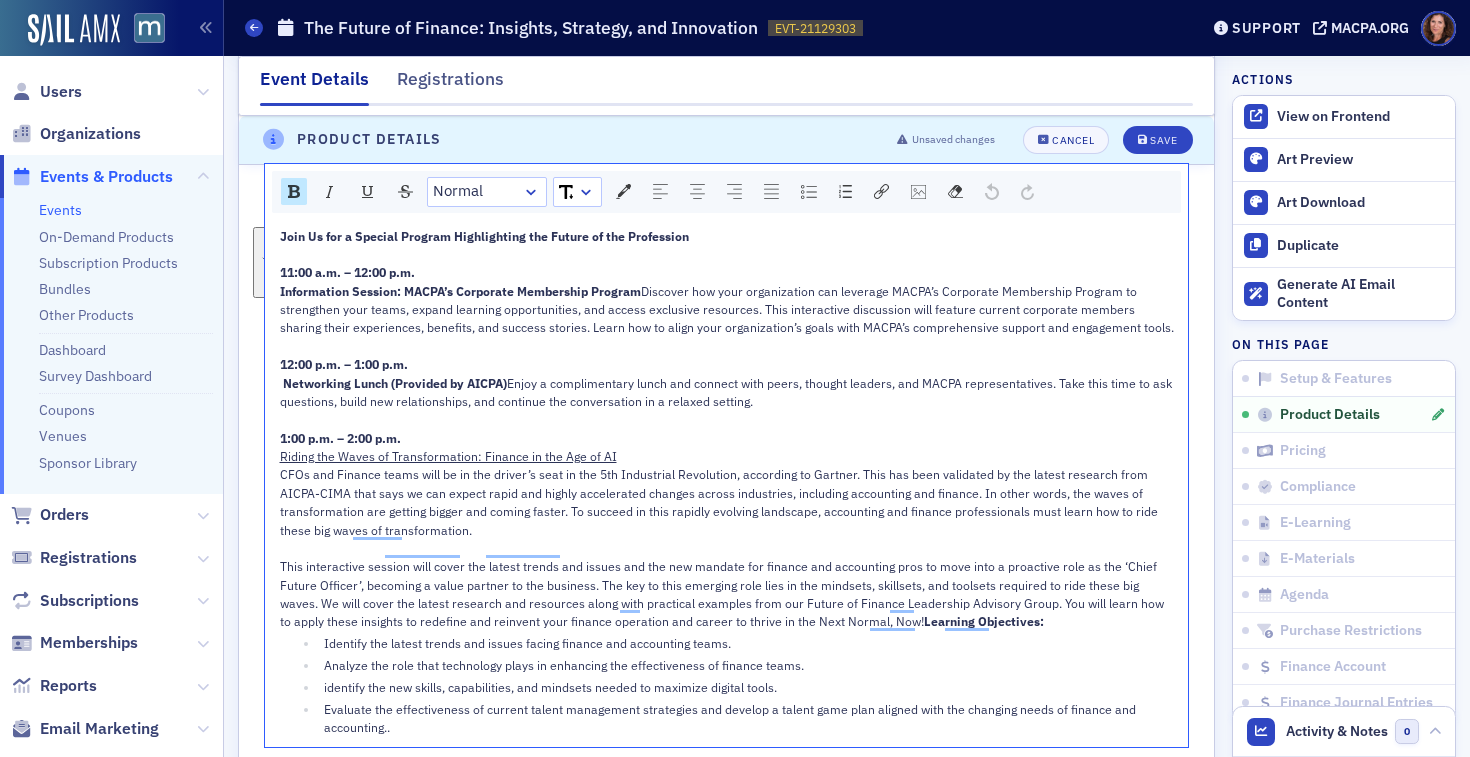 drag, startPoint x: 279, startPoint y: 290, endPoint x: 857, endPoint y: 347, distance: 580.8038 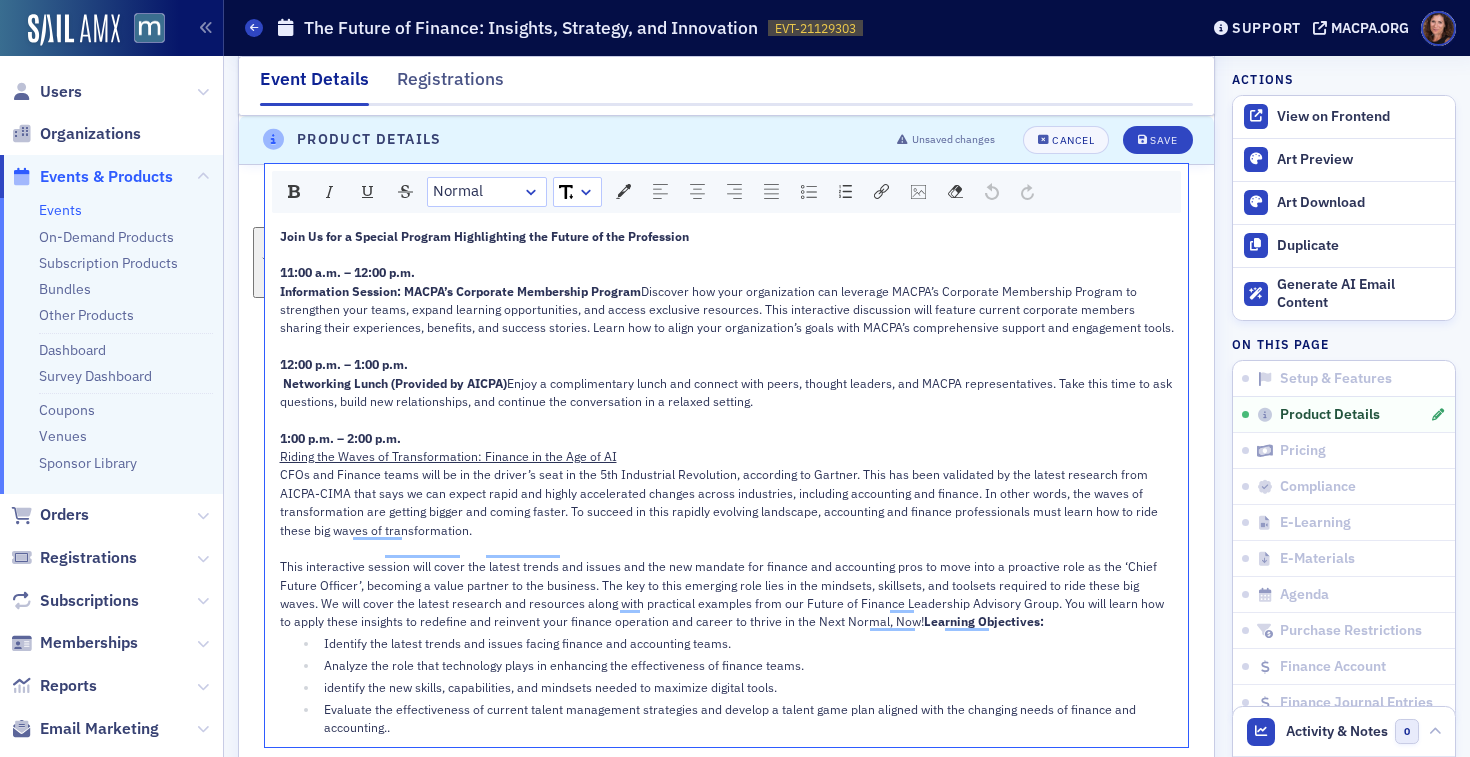 type 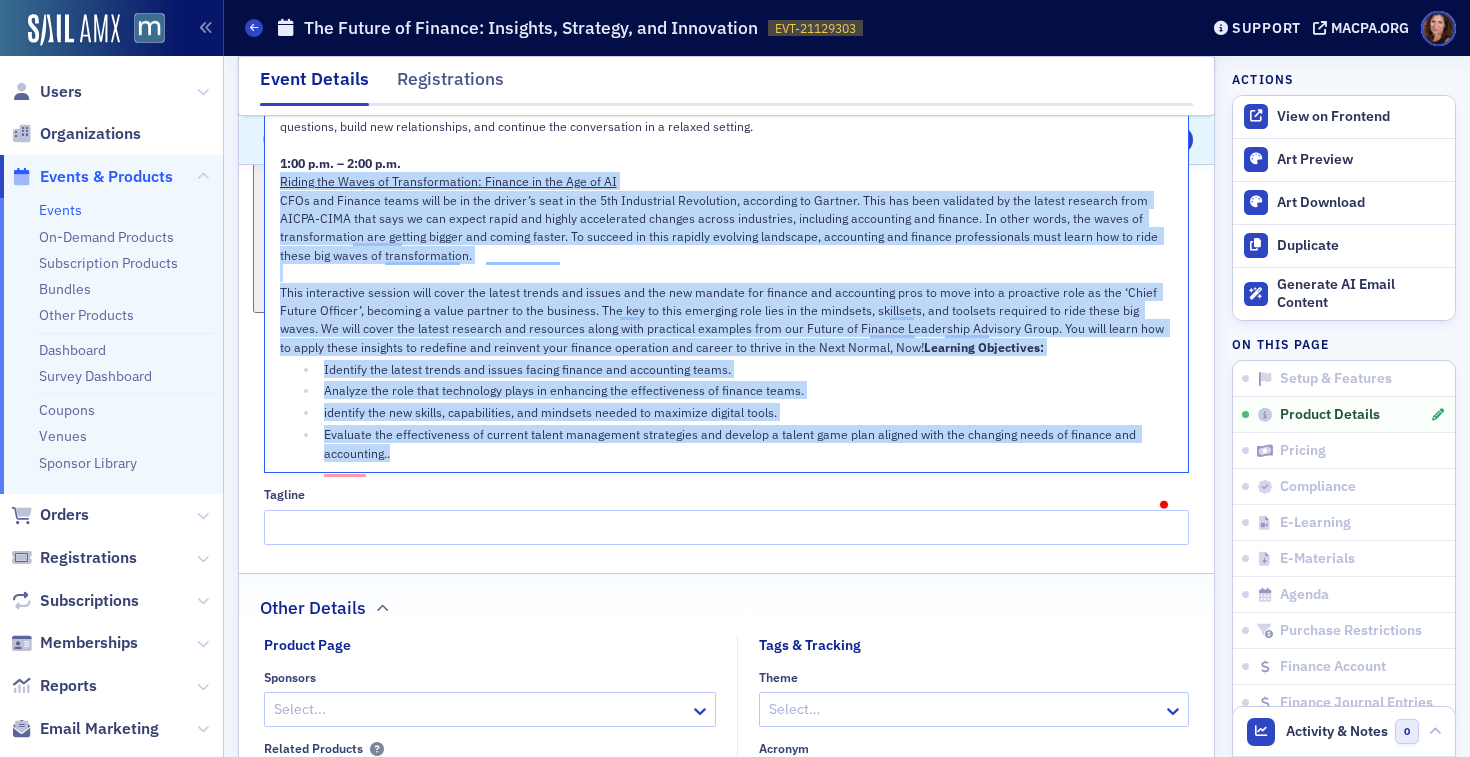 scroll, scrollTop: 1494, scrollLeft: 0, axis: vertical 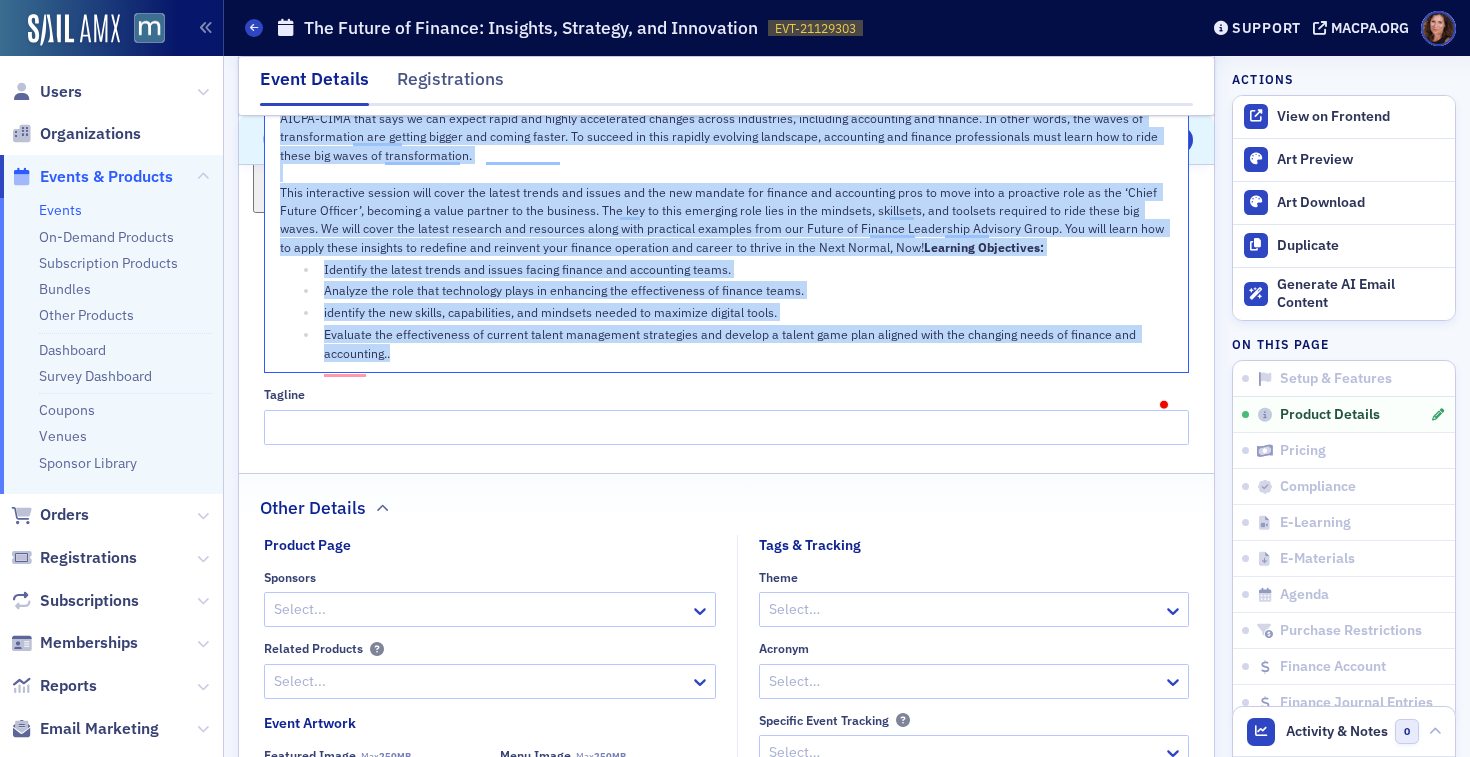 drag, startPoint x: 279, startPoint y: 439, endPoint x: 783, endPoint y: 401, distance: 505.4305 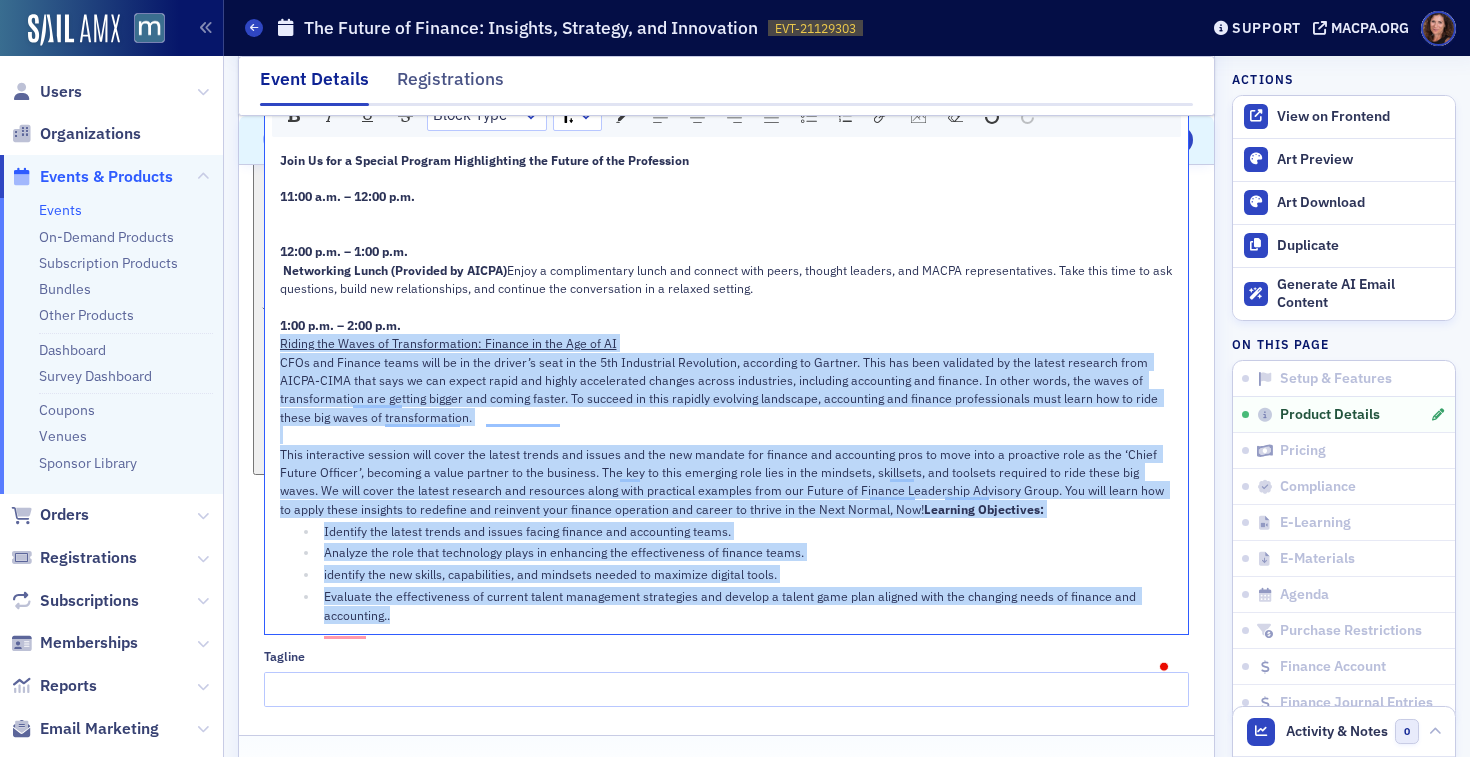 scroll, scrollTop: 1172, scrollLeft: 0, axis: vertical 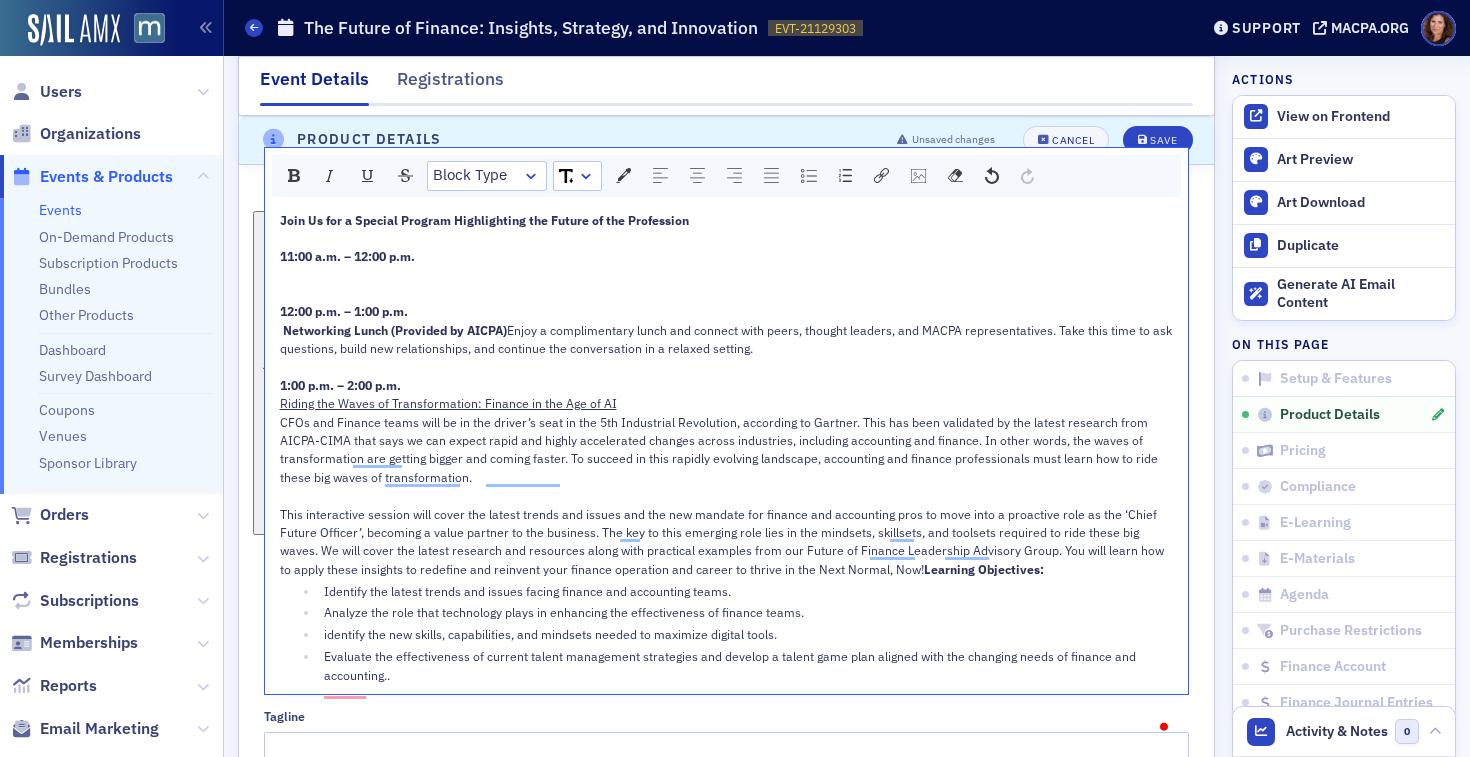 click on "11:00 a.m. – 12:00 p.m." 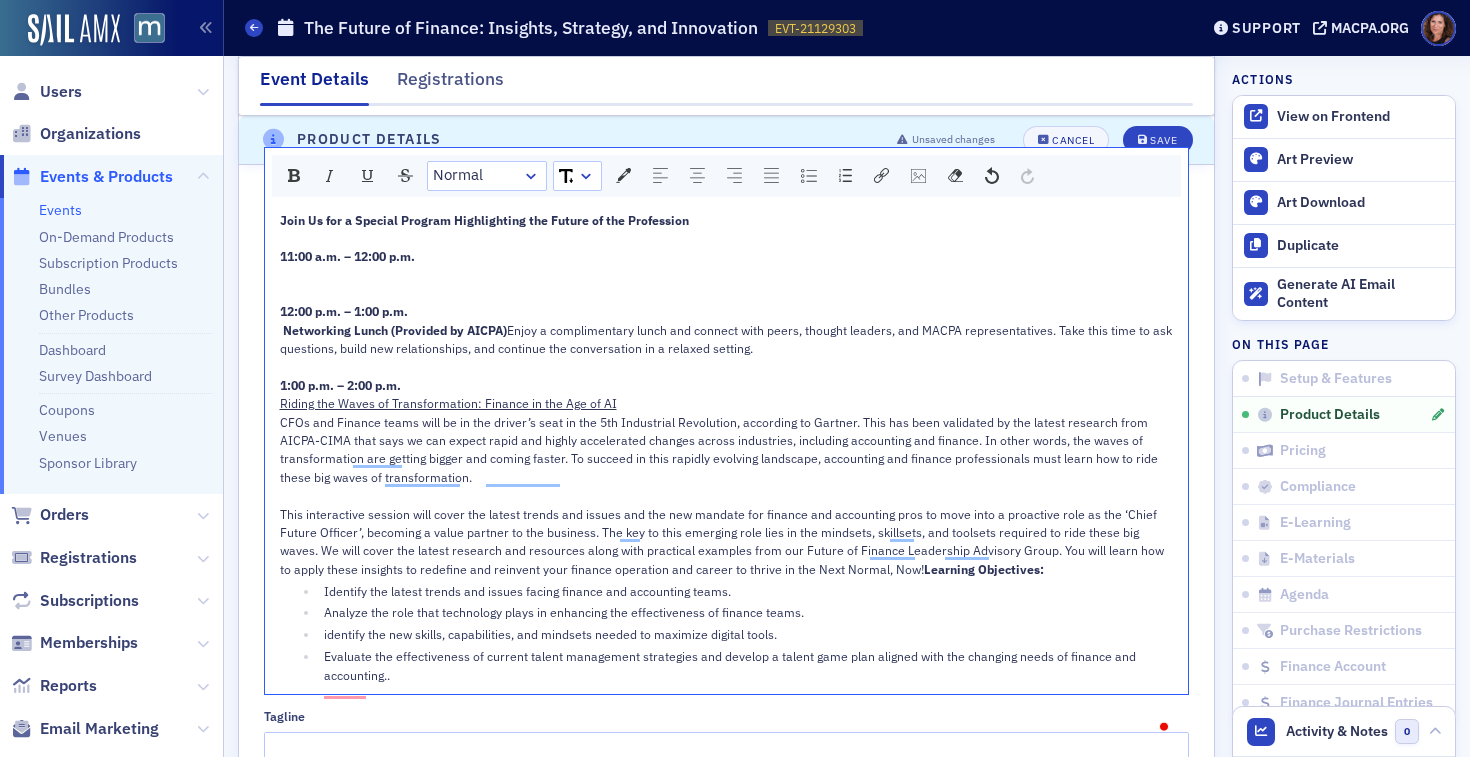 scroll, scrollTop: 1168, scrollLeft: 0, axis: vertical 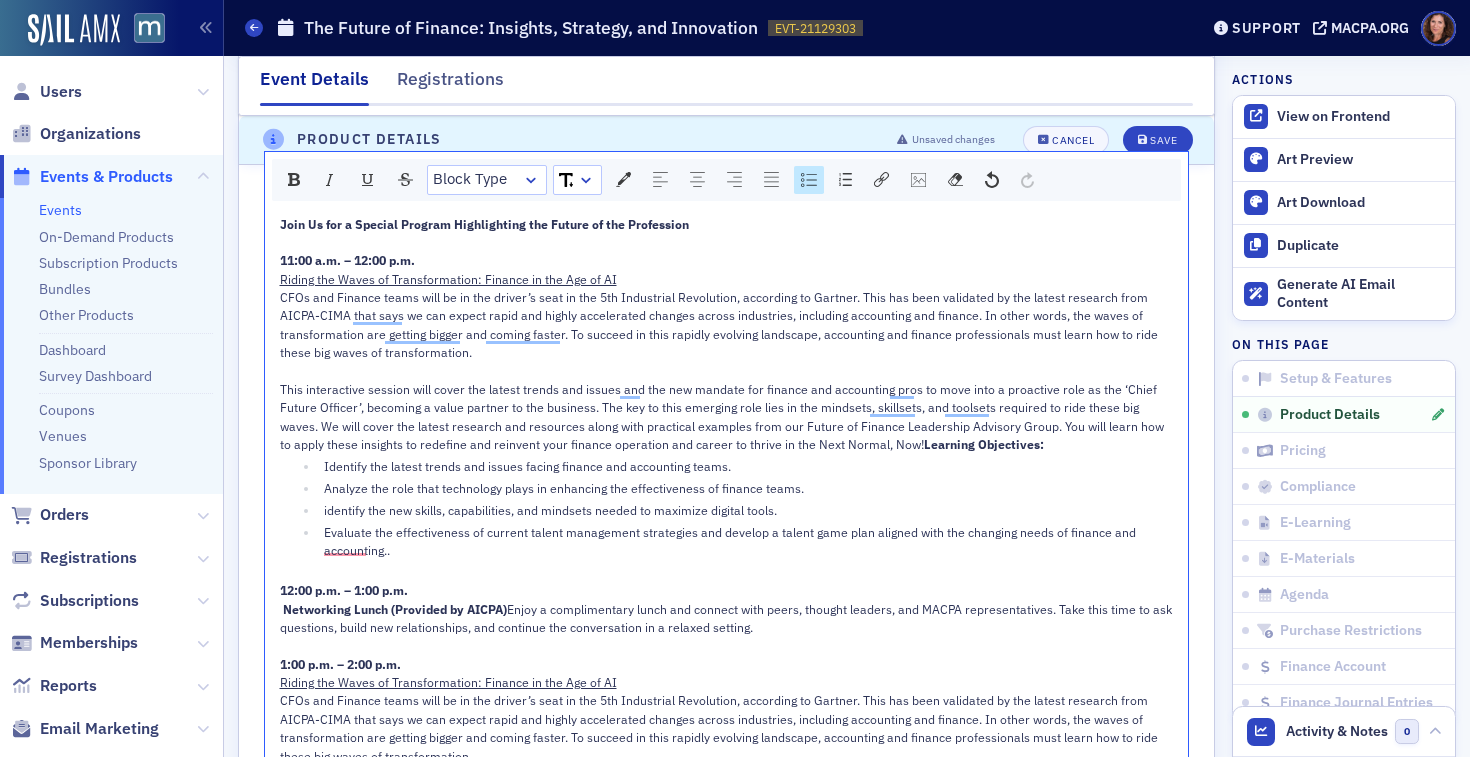 click on "11:00 a.m. – 12:00 p.m.
Riding the Waves of Transformation: Finance in the Age of AI" 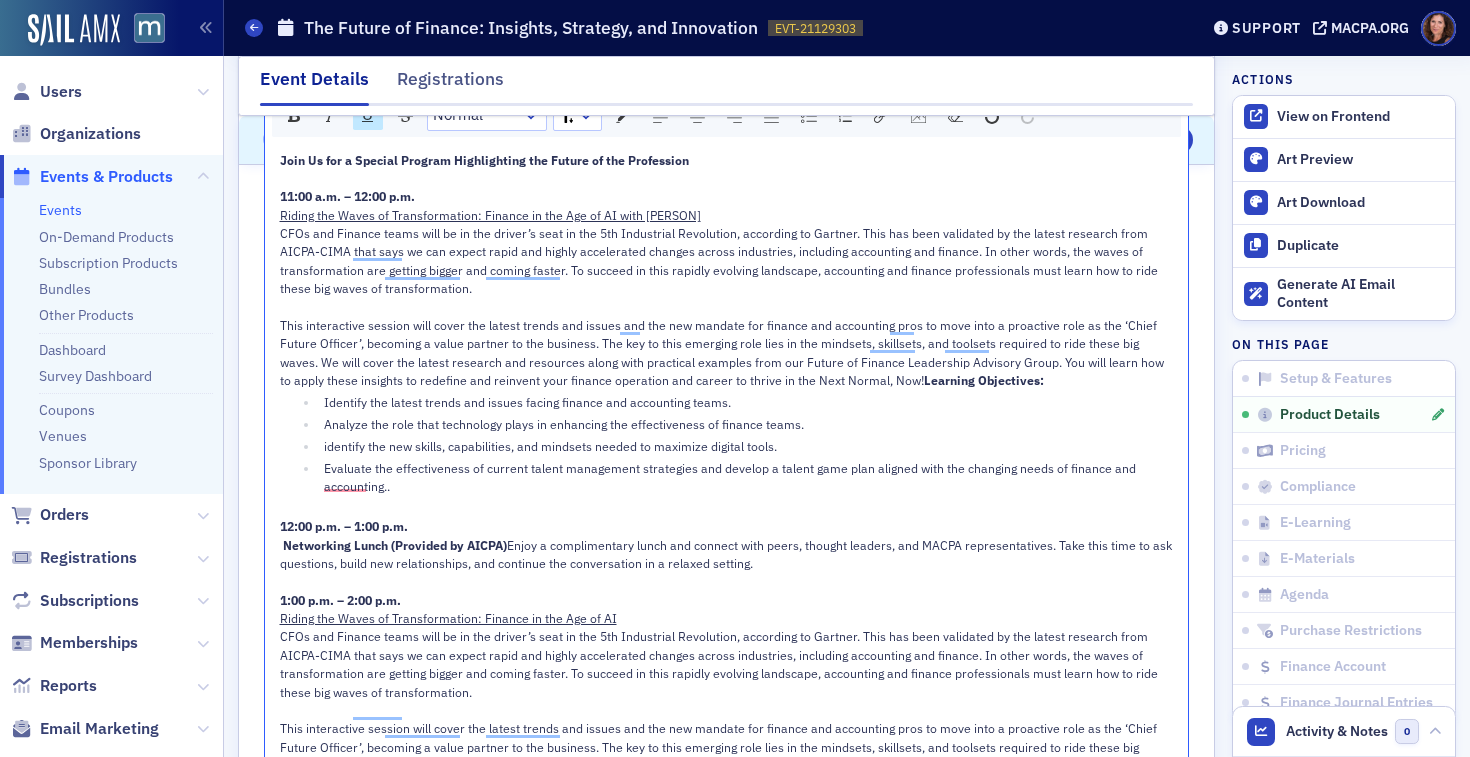 scroll, scrollTop: 1218, scrollLeft: 0, axis: vertical 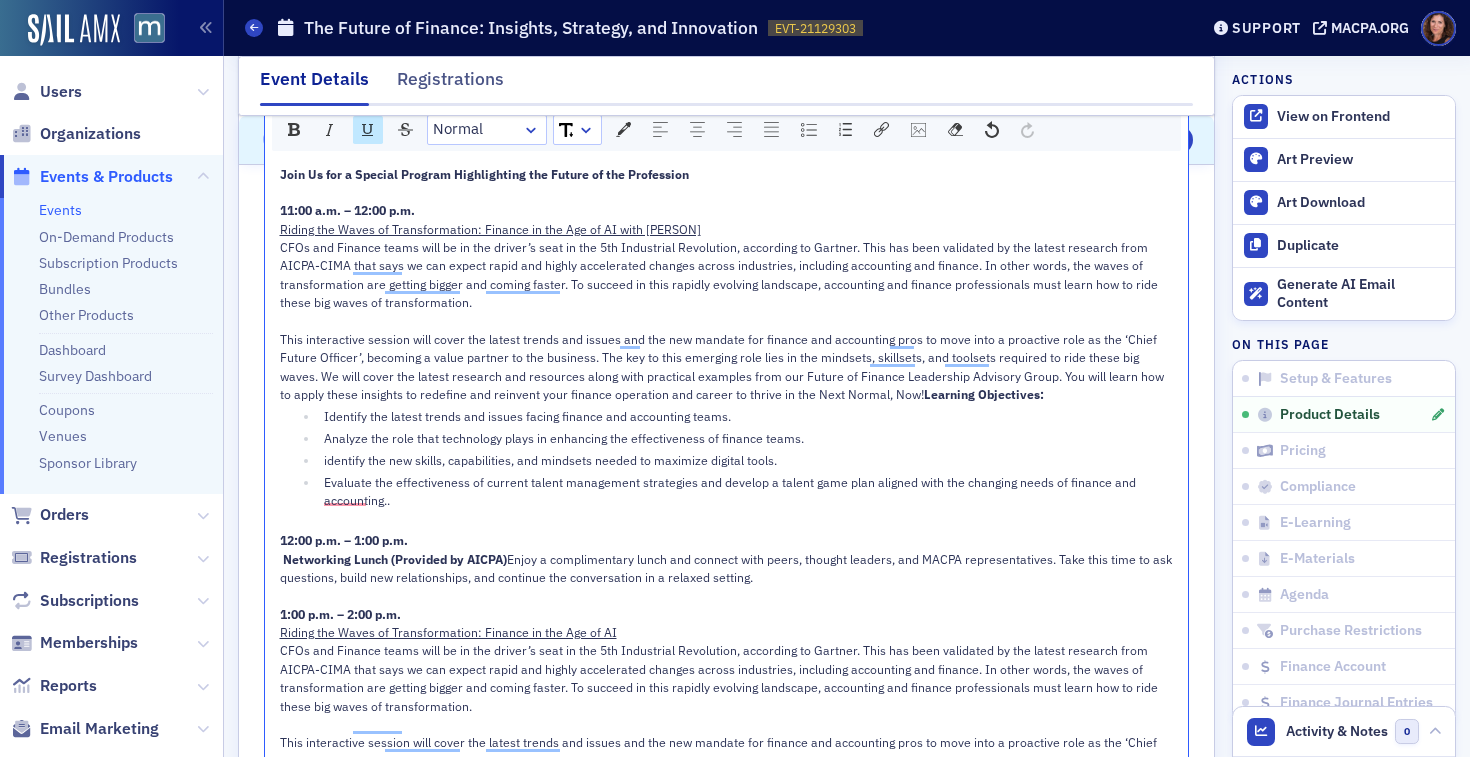 click on "11:00 a.m. – 12:00 p.m." 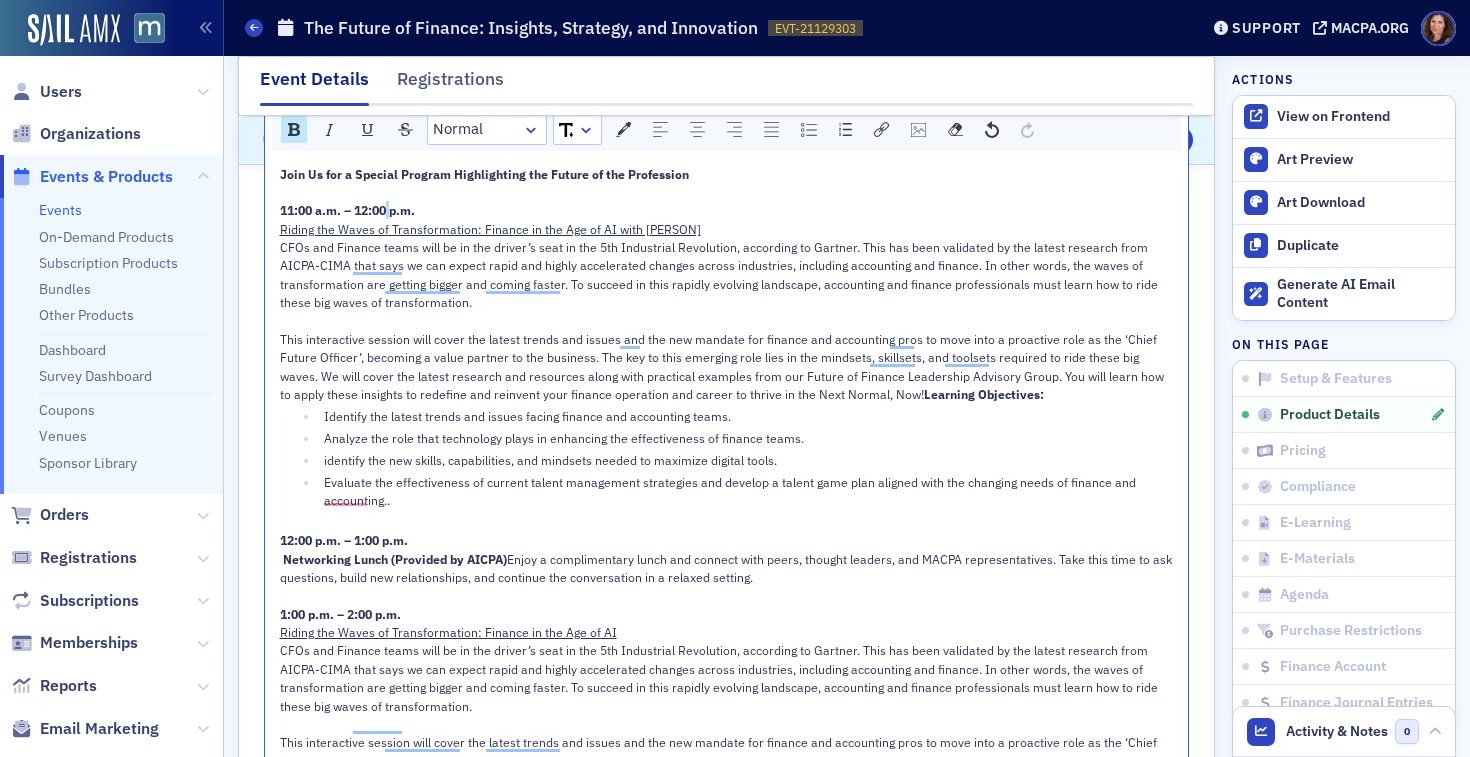 click on "11:00 a.m. – 12:00 p.m." 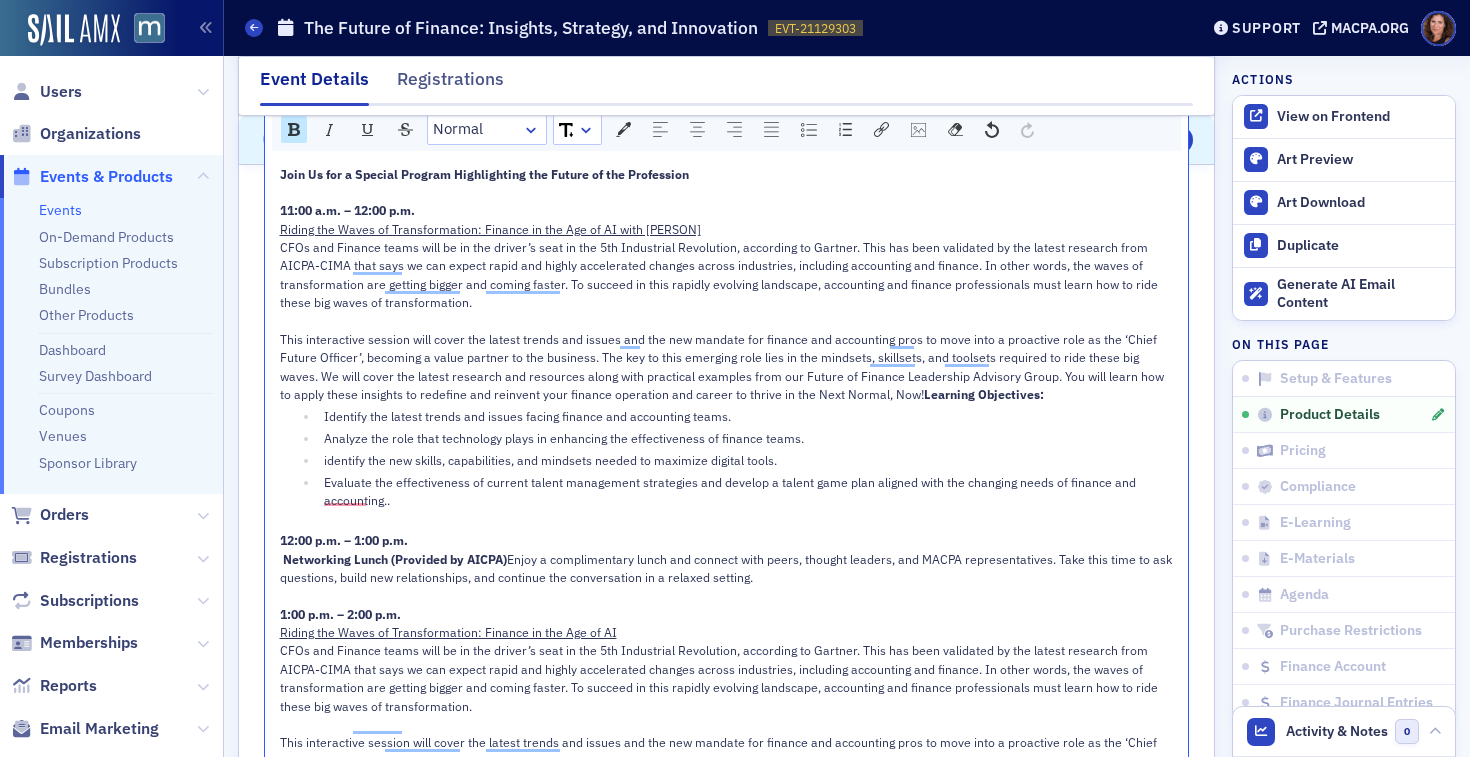 click on "11:00 a.m. – 12:00 p.m." 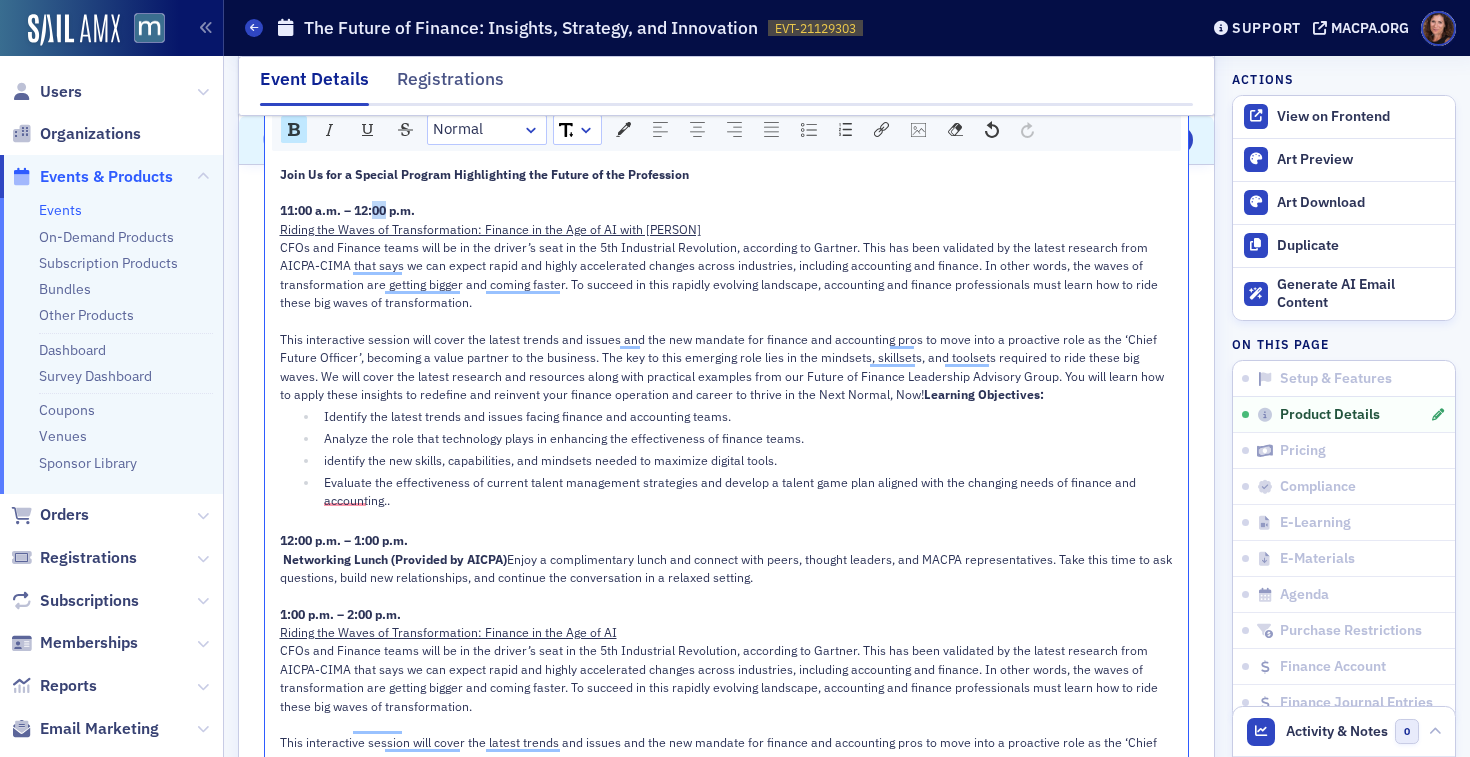 click on "11:00 a.m. – 12:00 p.m." 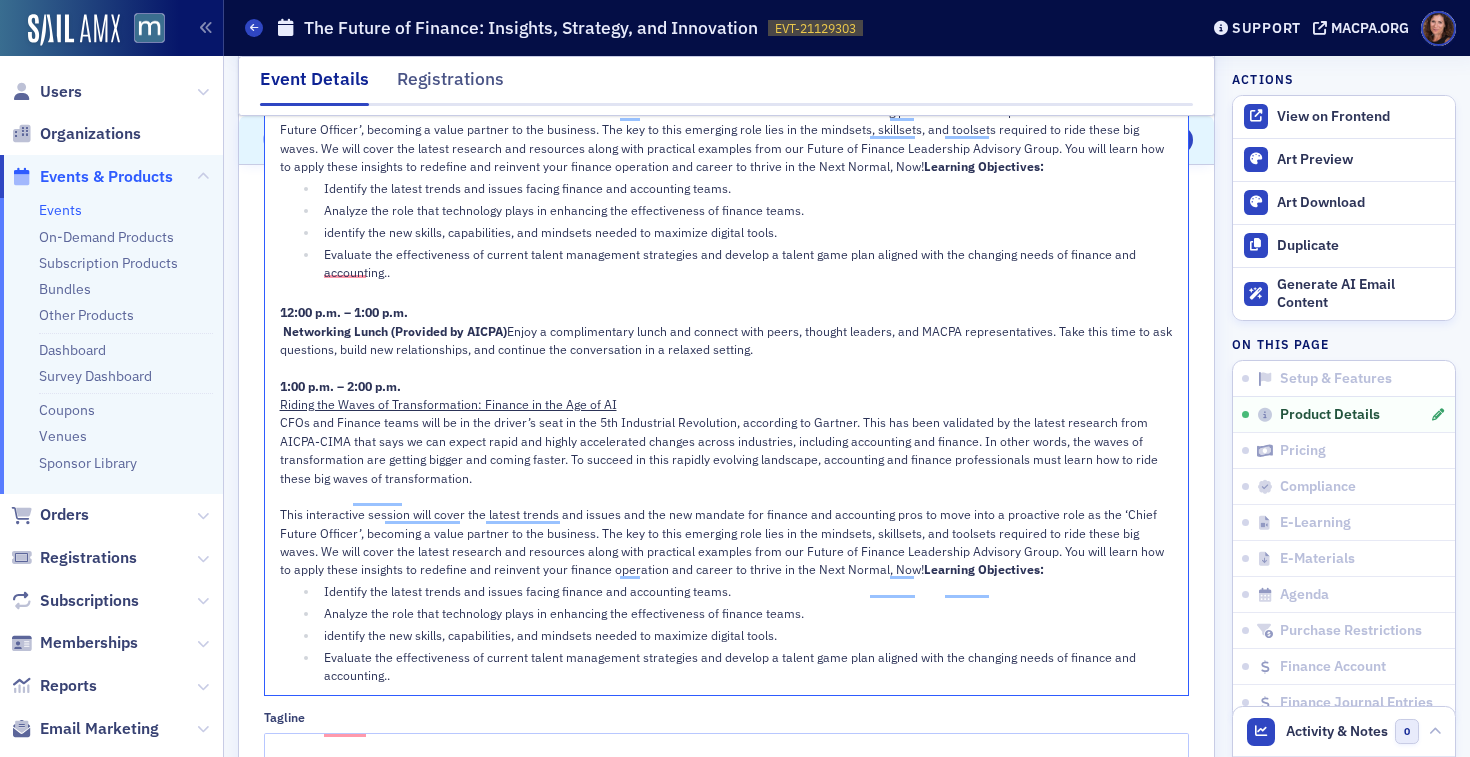 scroll, scrollTop: 1452, scrollLeft: 0, axis: vertical 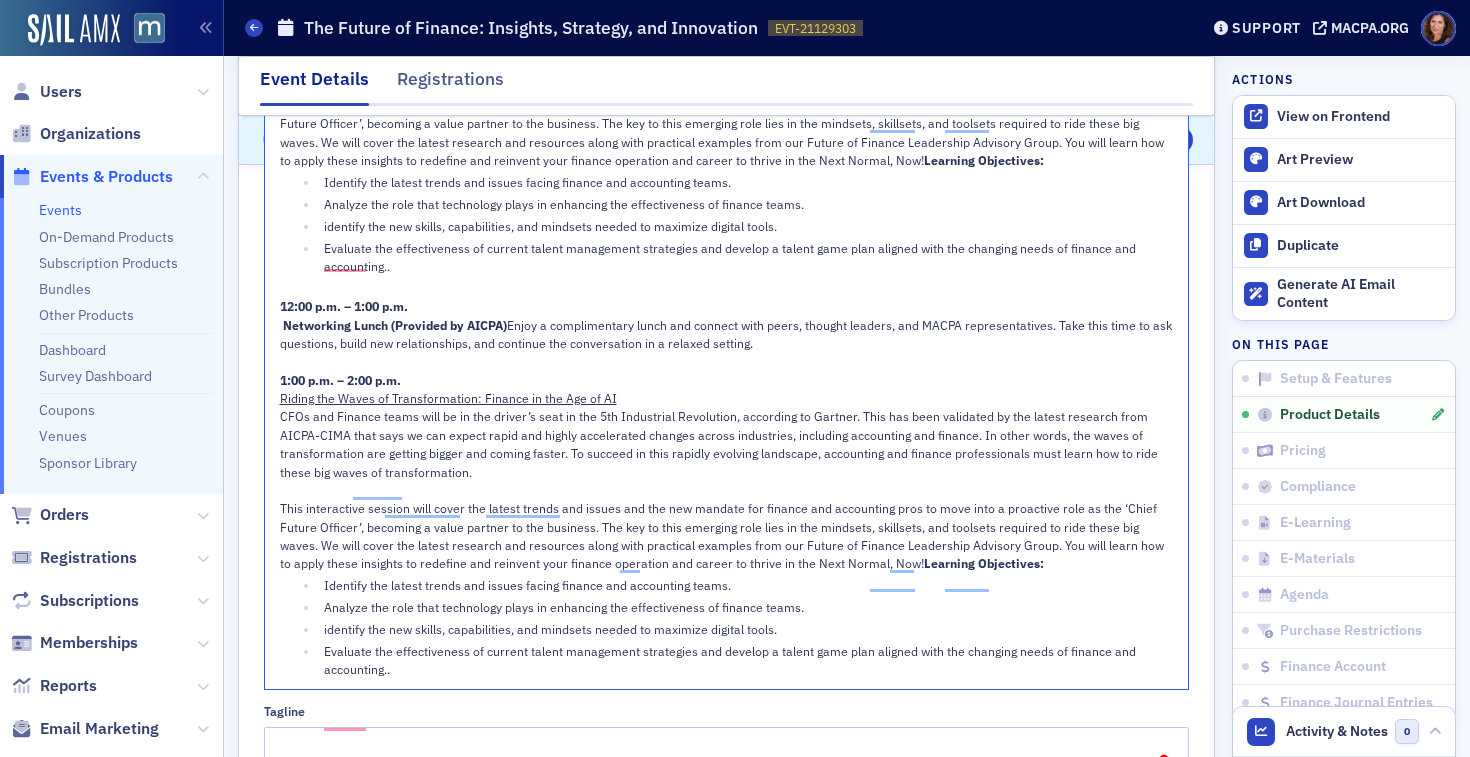 click on "12:00 p.m. – 1:00 p.m." 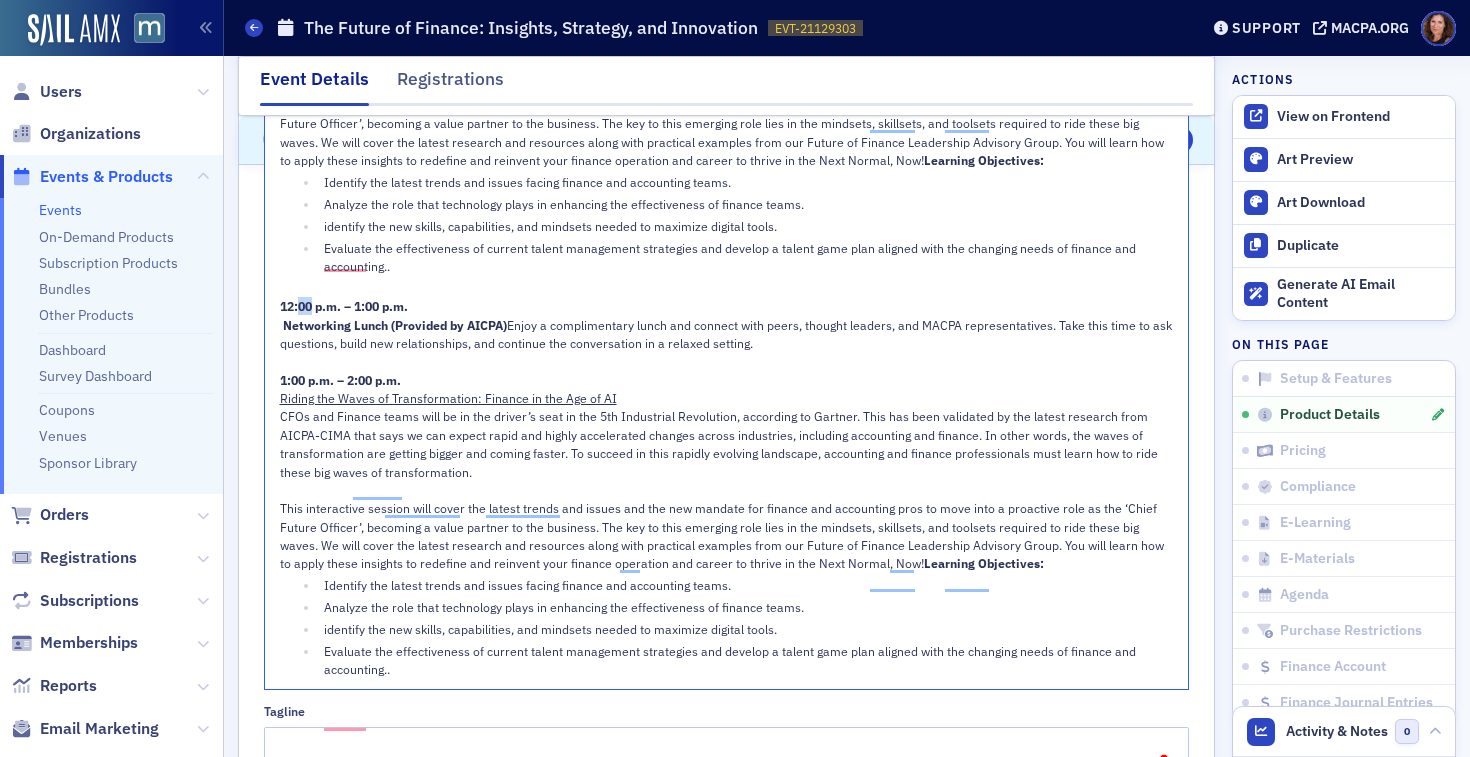 click on "12:00 p.m. – 1:00 p.m." 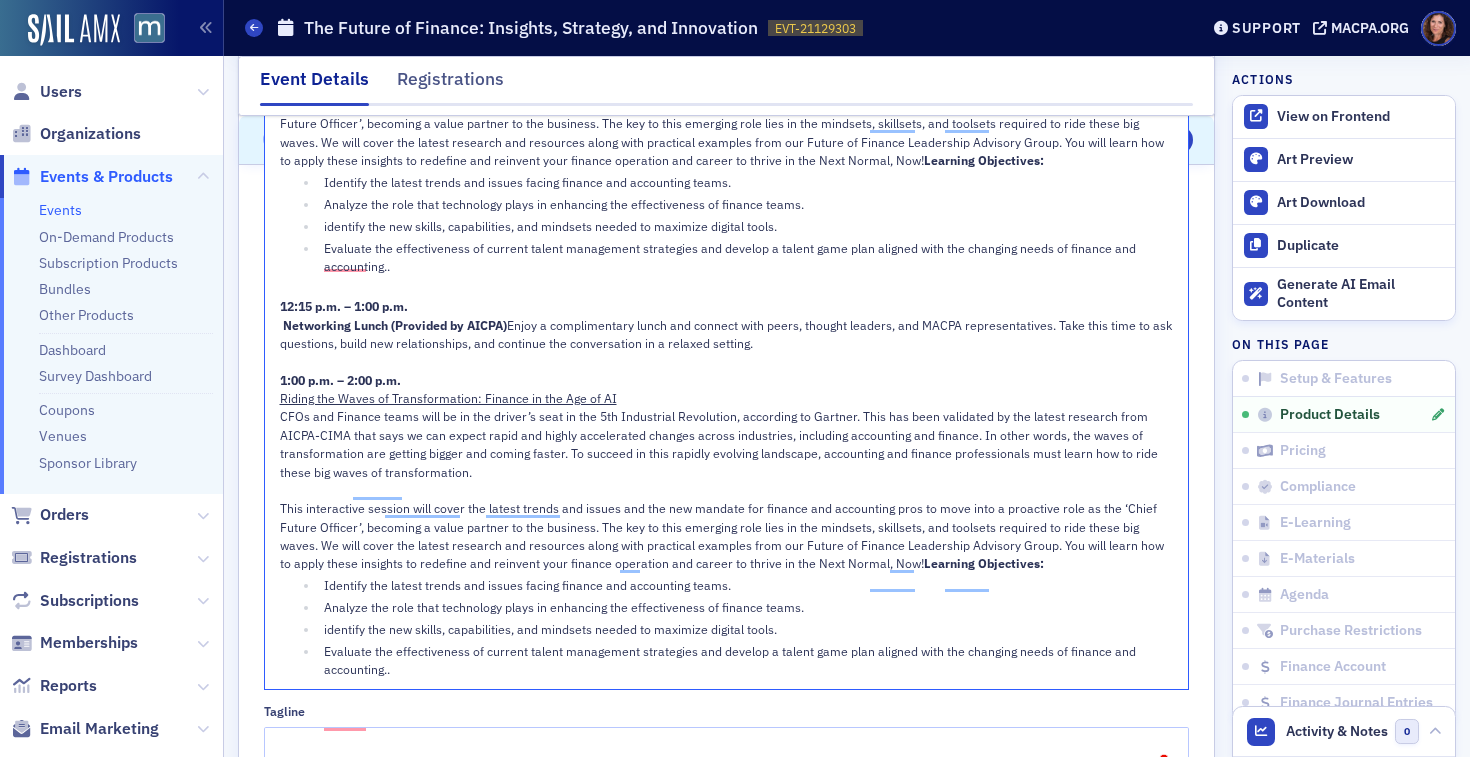 click on "12:15 p.m. – 1:00 p.m." 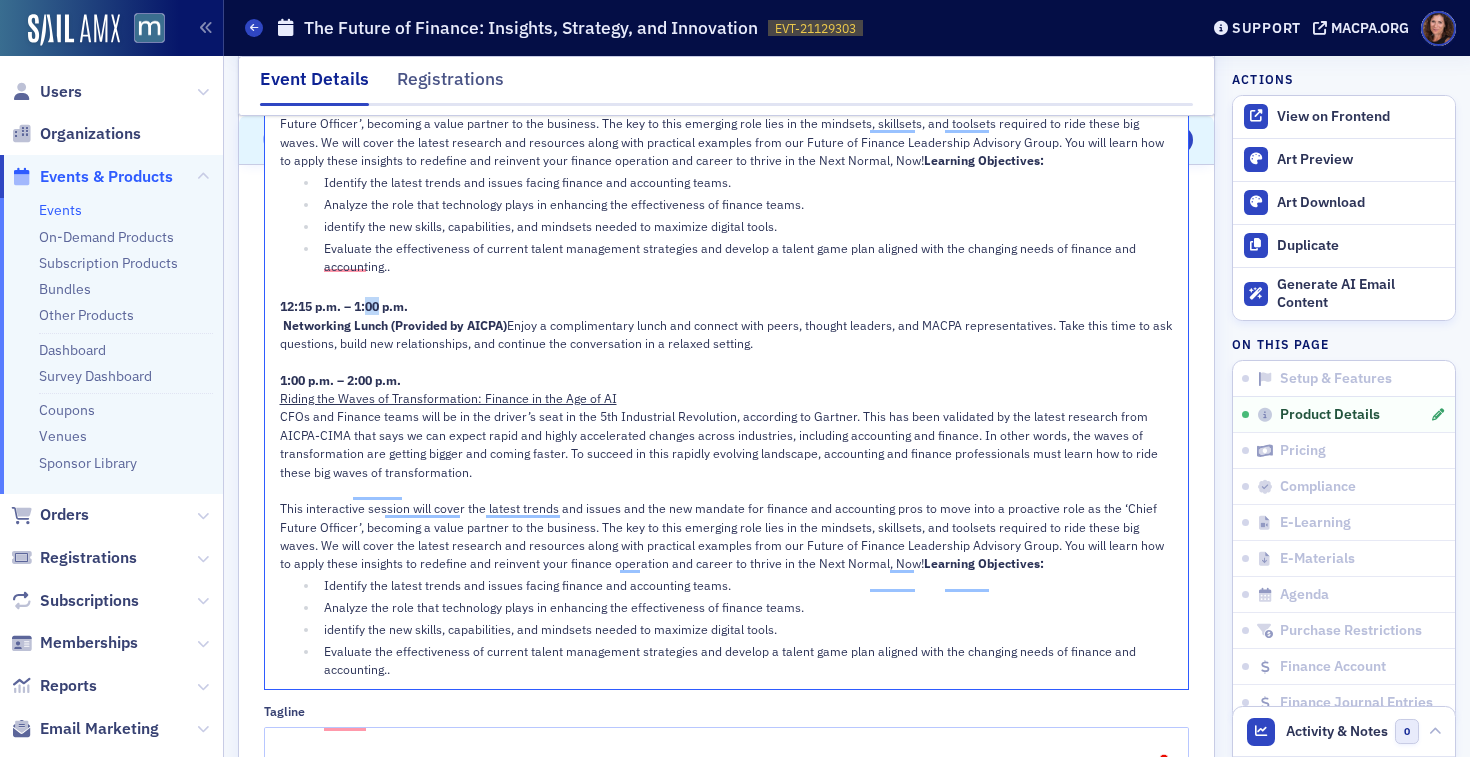 click on "12:15 p.m. – 1:00 p.m." 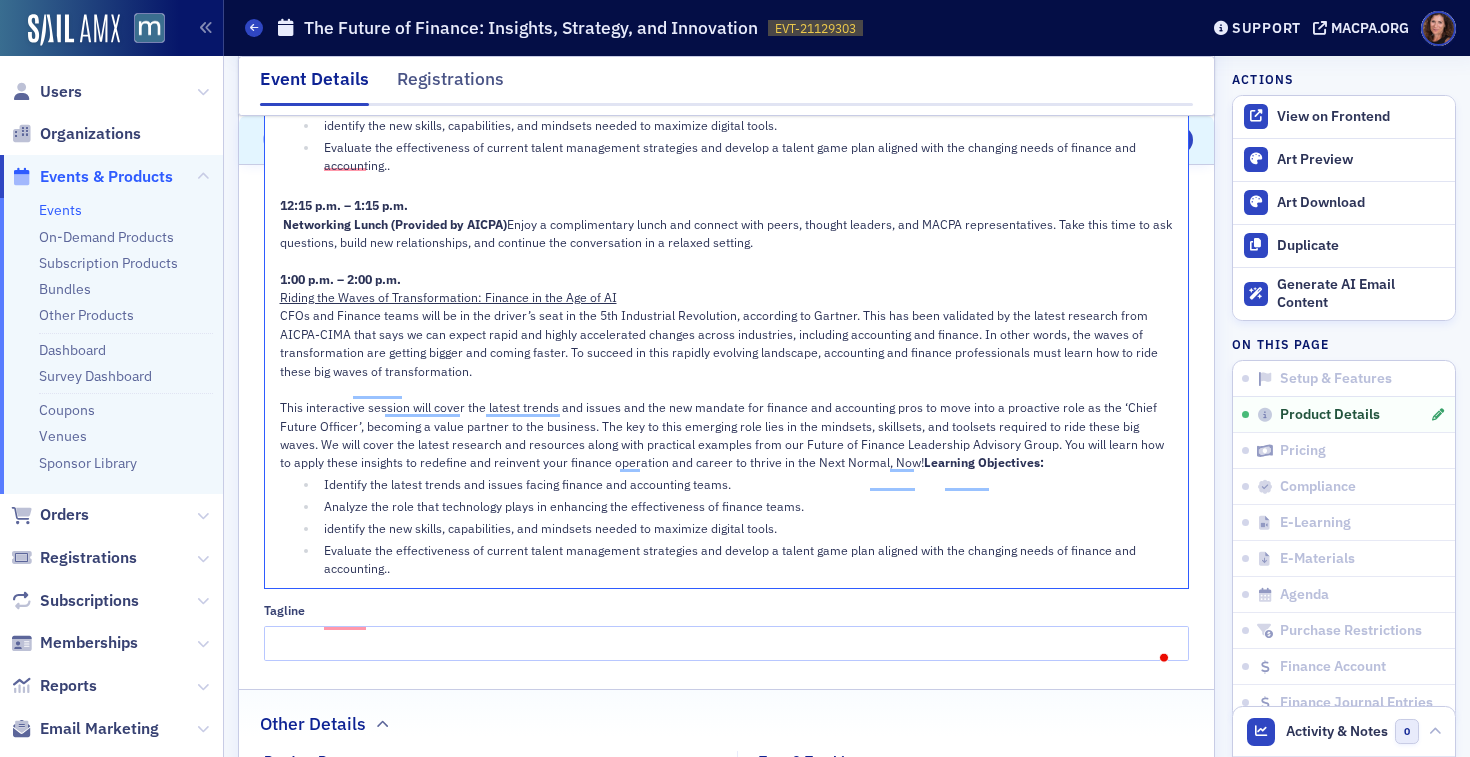 scroll, scrollTop: 1552, scrollLeft: 0, axis: vertical 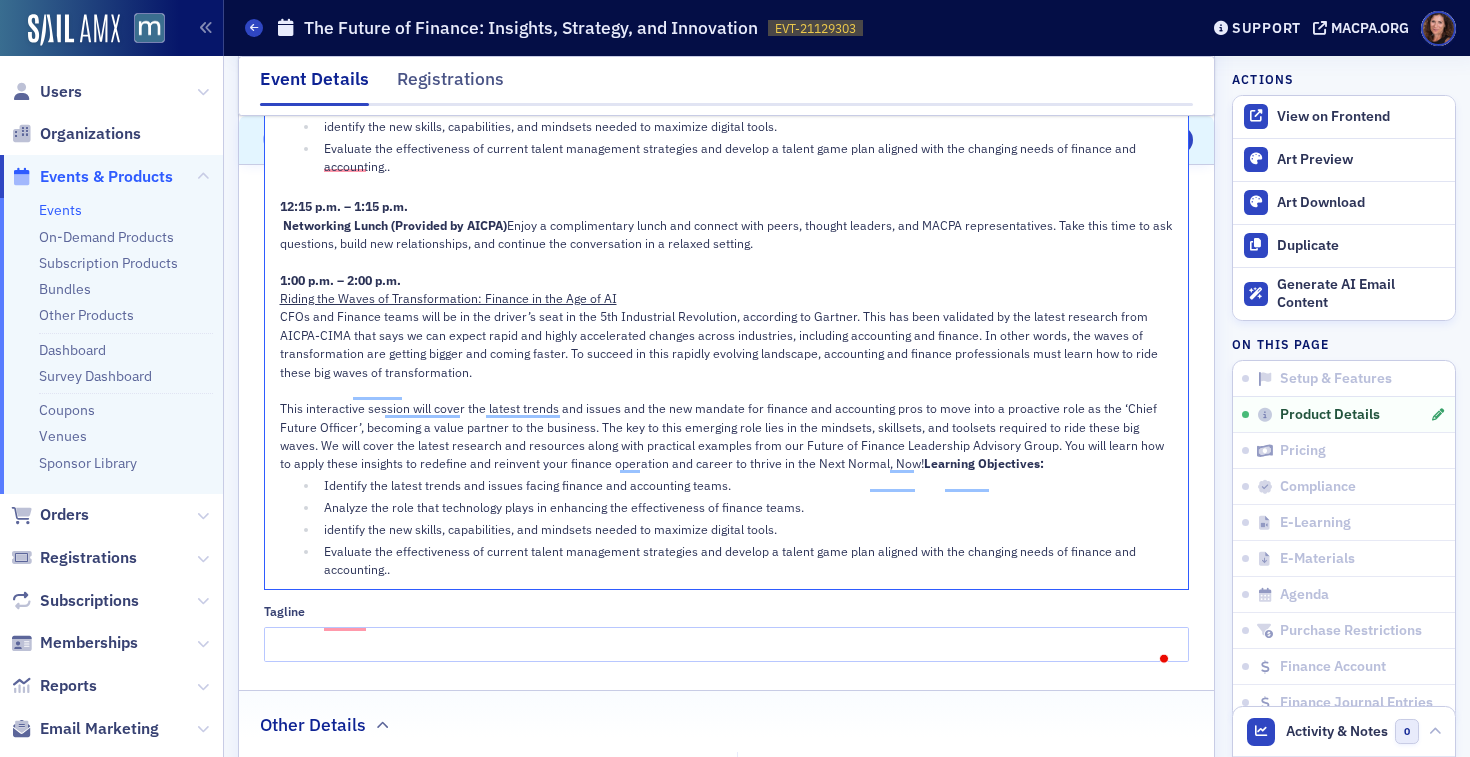 click on "Join Us for a Special Program Highlighting the Future of the Profession 11:00 a.m. – 12:15 p.m.
Riding the Waves of Transformation: Finance in the Age of AI with Tom Hood CFOs and Finance teams will be in the driver’s seat in the 5th Industrial Revolution, according to Gartner. This has been validated by the latest research from AICPA-CIMA that says we can expect rapid and highly accelerated changes across industries, including accounting and finance. In other words, the waves of transformation are getting bigger and coming faster. To succeed in this rapidly evolving landscape, accounting and finance professionals must learn how to ride these big waves of transformation. Learning Objectives: Identify the latest trends and issues facing finance and accounting teams. Analyze the role that technology plays in enhancing the effectiveness of finance teams. identify the new skills, capabilities, and mindsets needed to maximize digital tools. 12:15 p.m. – 1:15 p.m.
Networking Lunch (Provided by AICPA)" 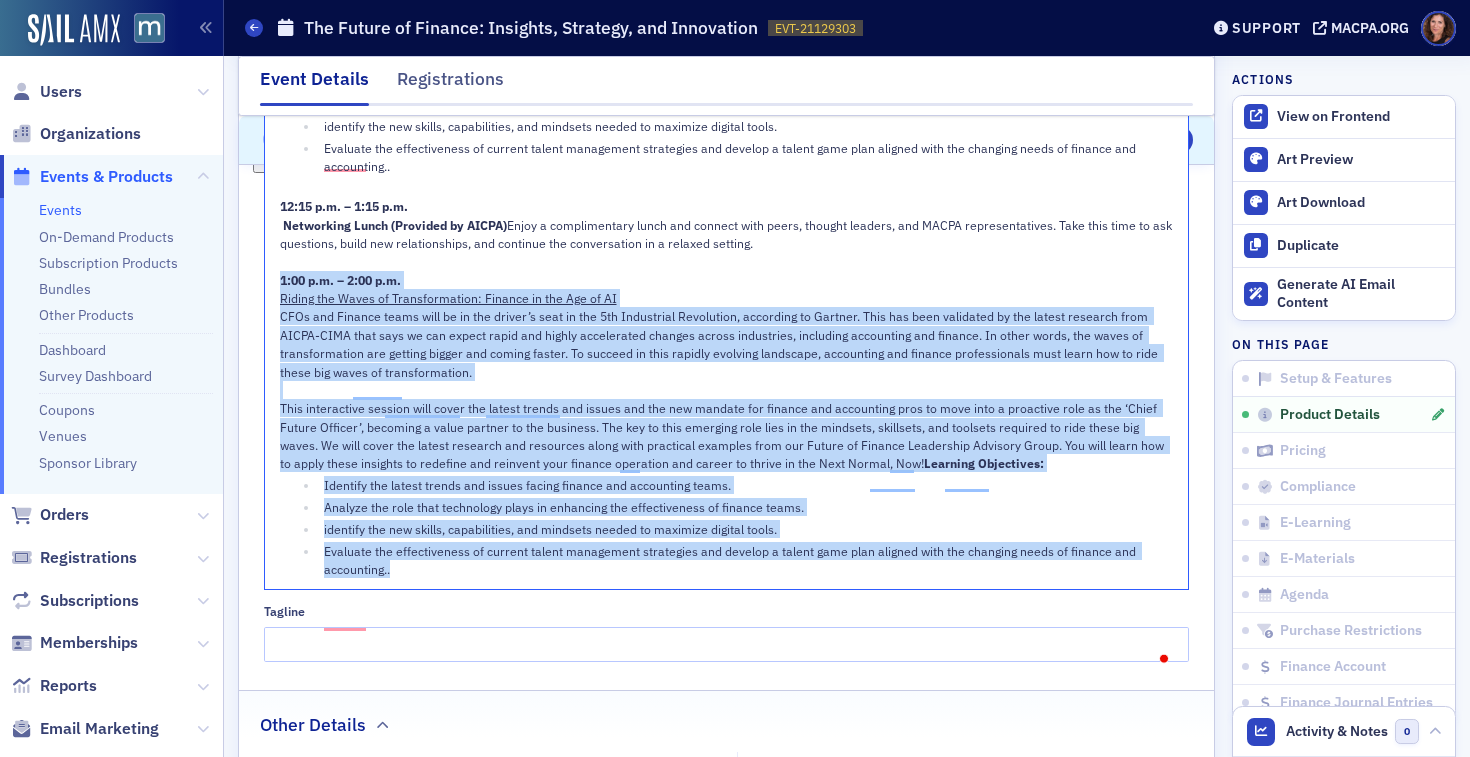 drag, startPoint x: 283, startPoint y: 337, endPoint x: 845, endPoint y: 676, distance: 656.3269 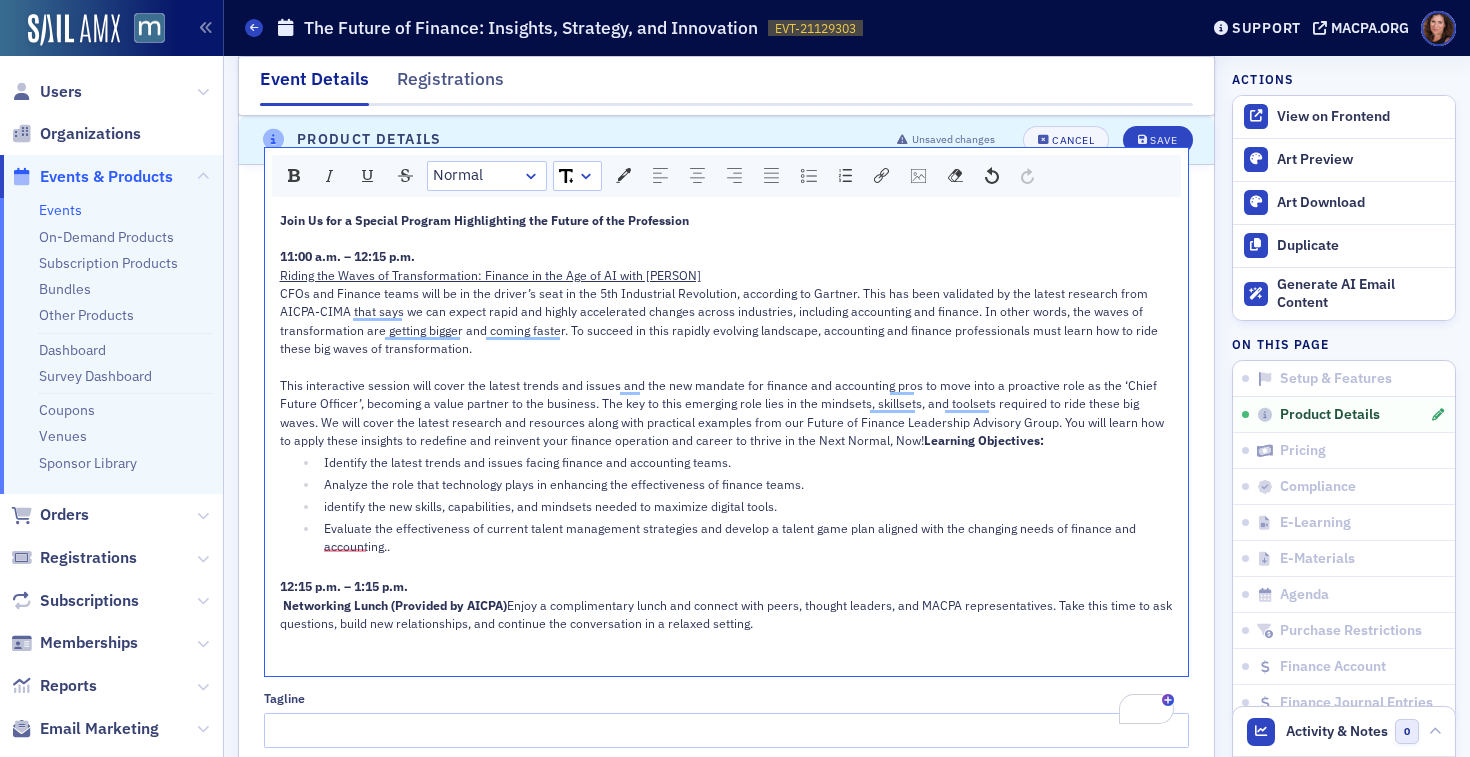 scroll, scrollTop: 1184, scrollLeft: 0, axis: vertical 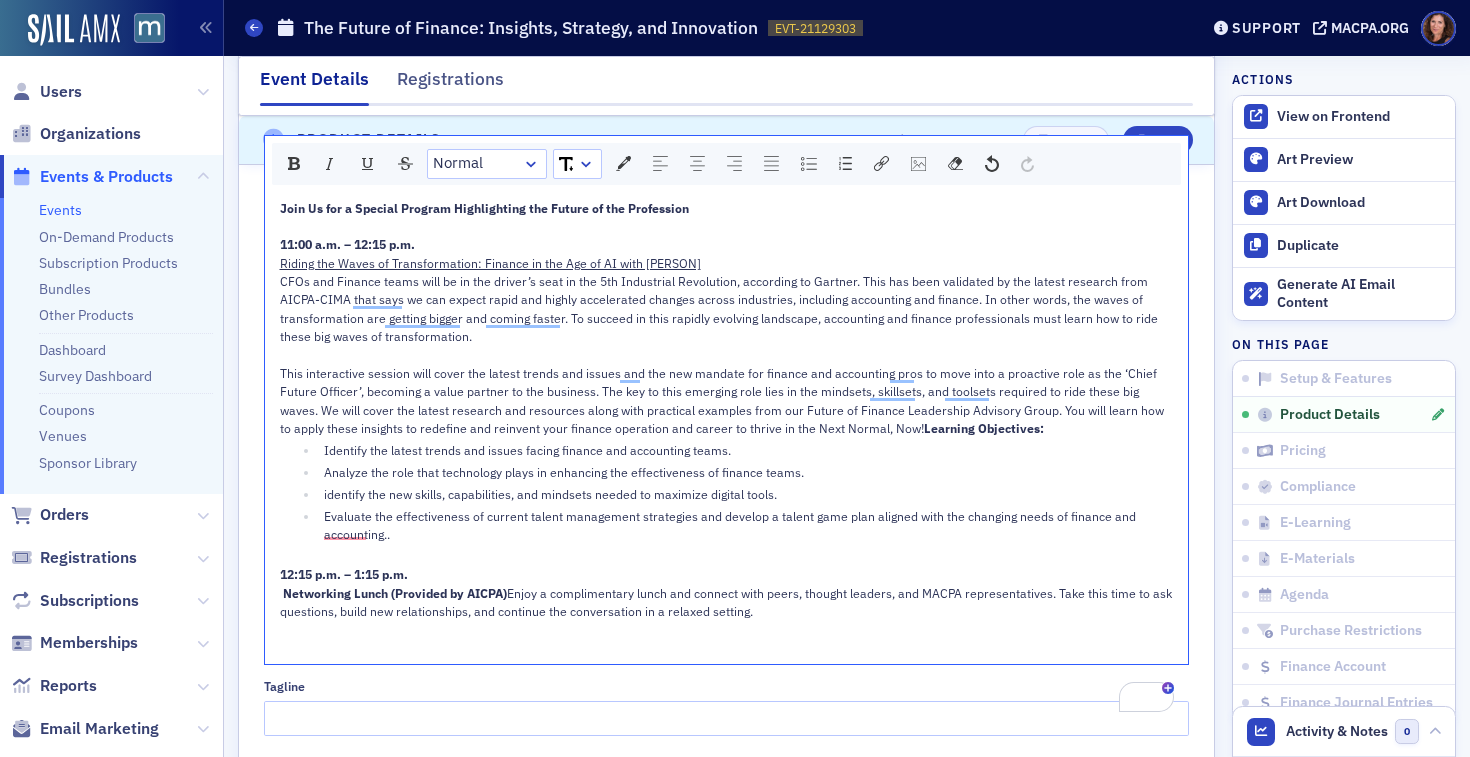 click on "Evaluate the effectiveness of current talent management strategies and develop a talent game plan aligned with the changing needs of finance and accounting.." 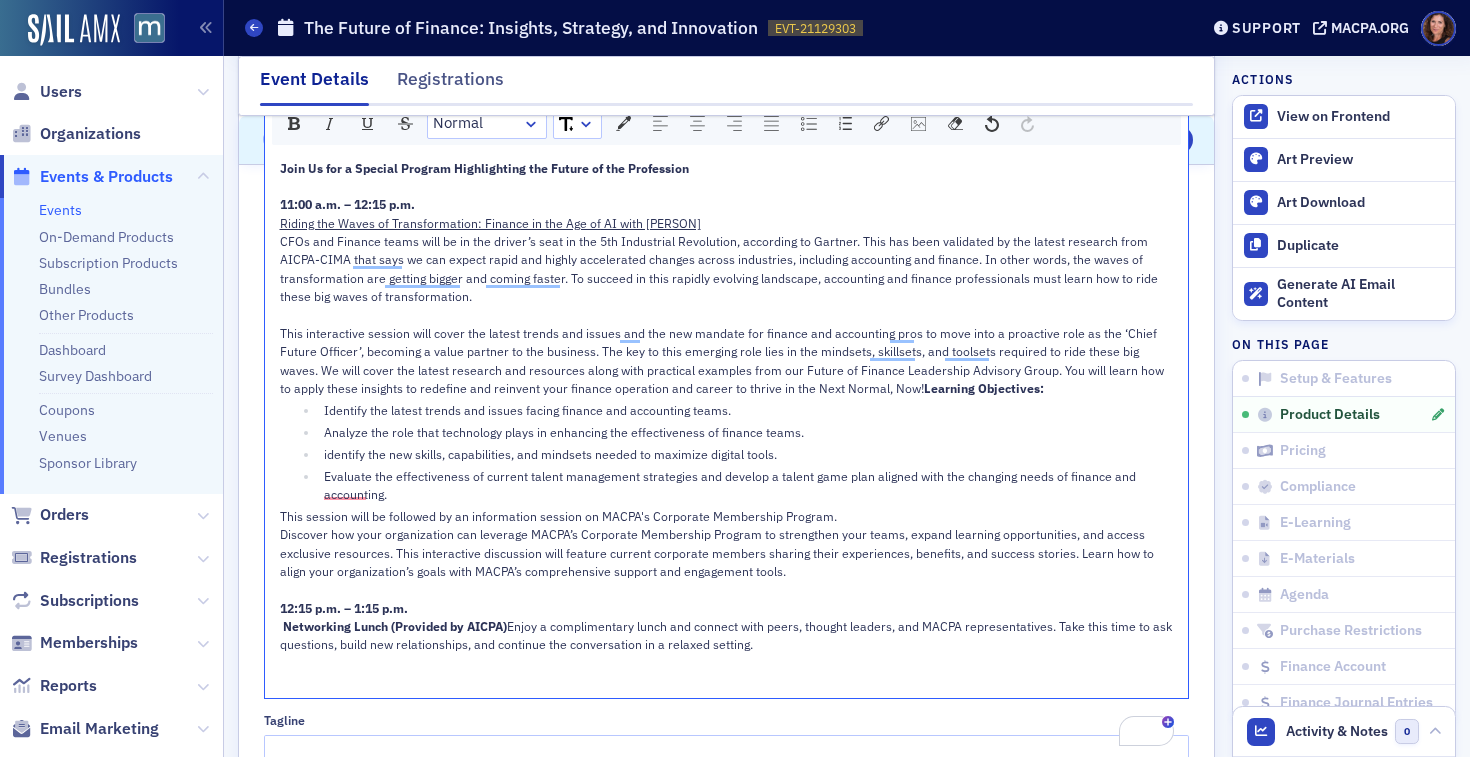 scroll, scrollTop: 1226, scrollLeft: 0, axis: vertical 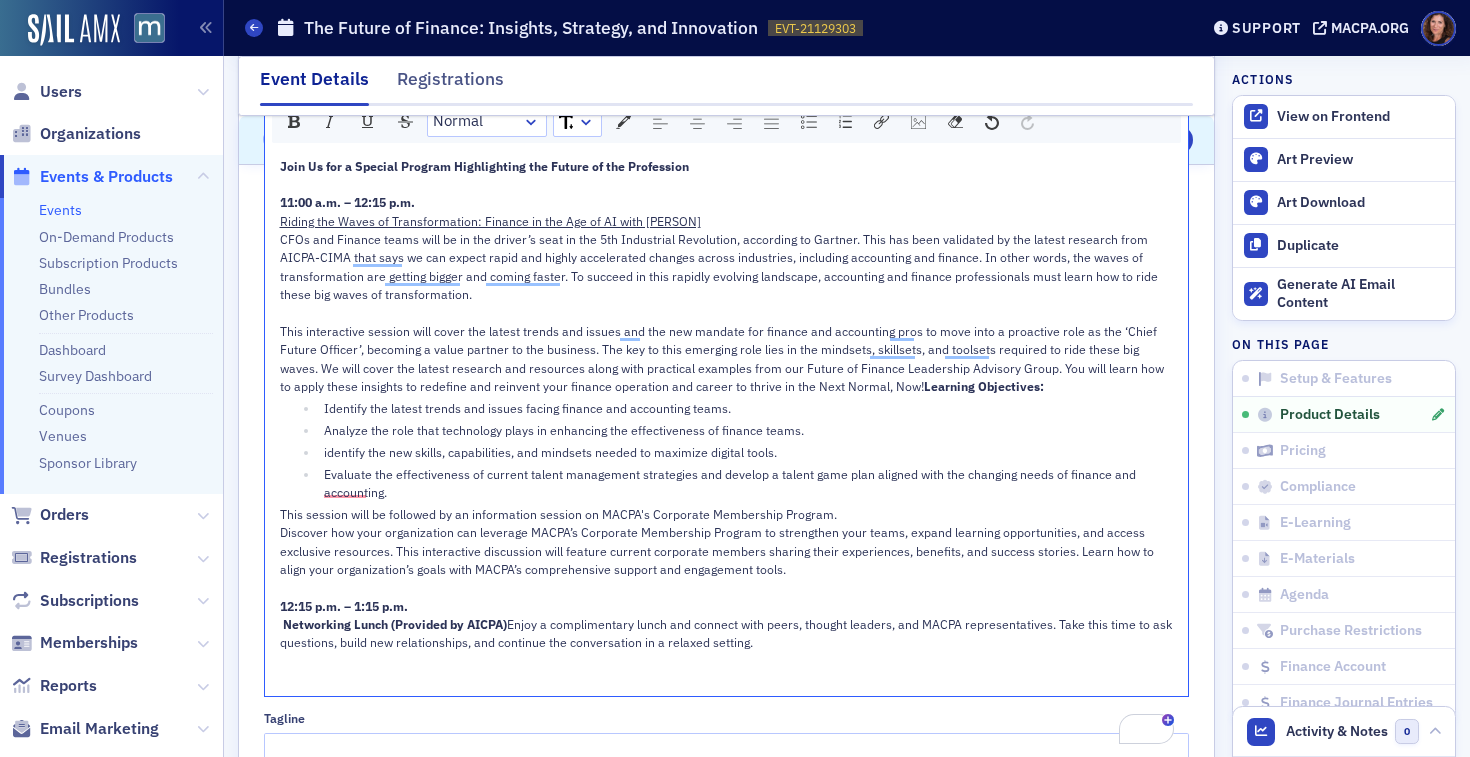 click on "This session will be followed by an information session on MACPA's Corporate Membership Program." 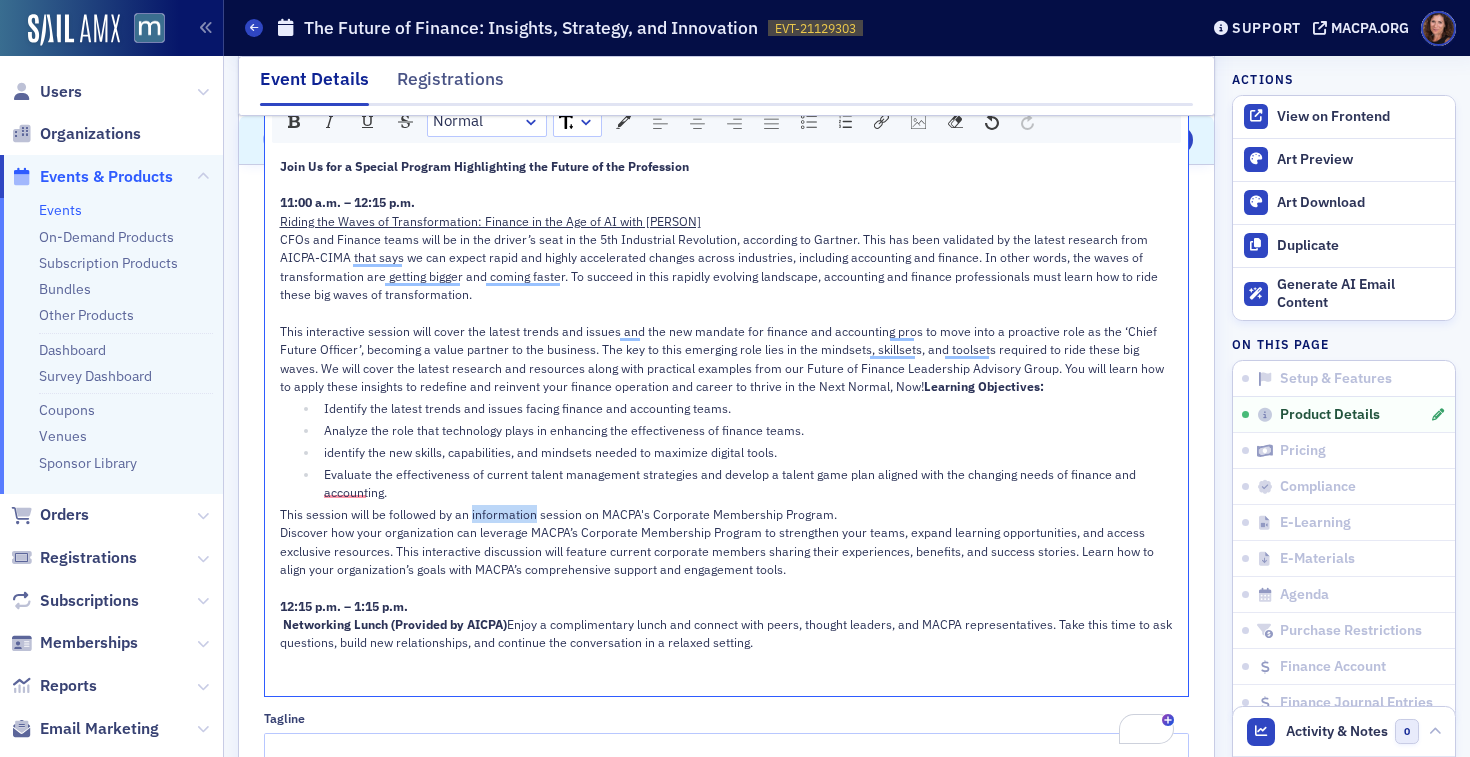 click on "This session will be followed by an information session on MACPA's Corporate Membership Program." 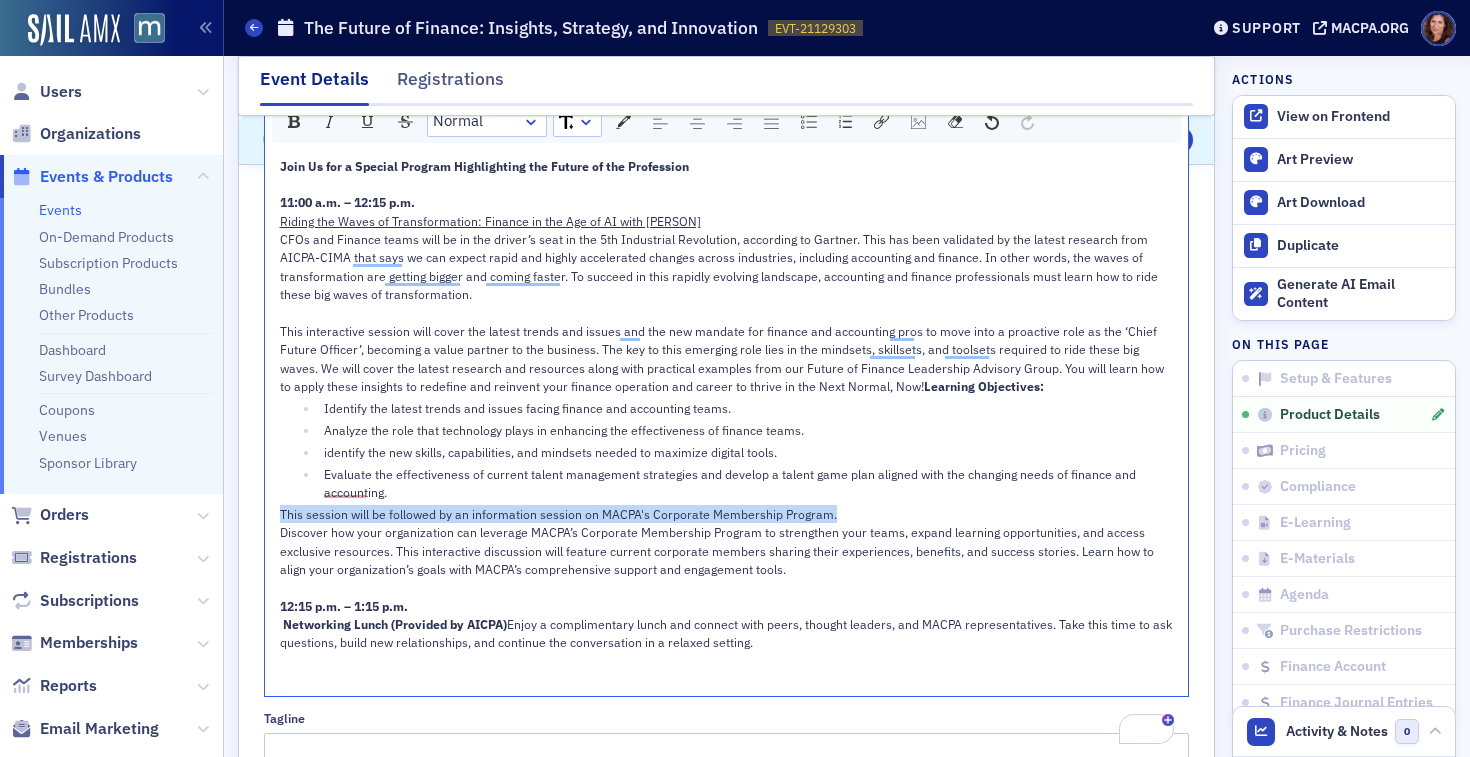 click on "This session will be followed by an information session on MACPA's Corporate Membership Program." 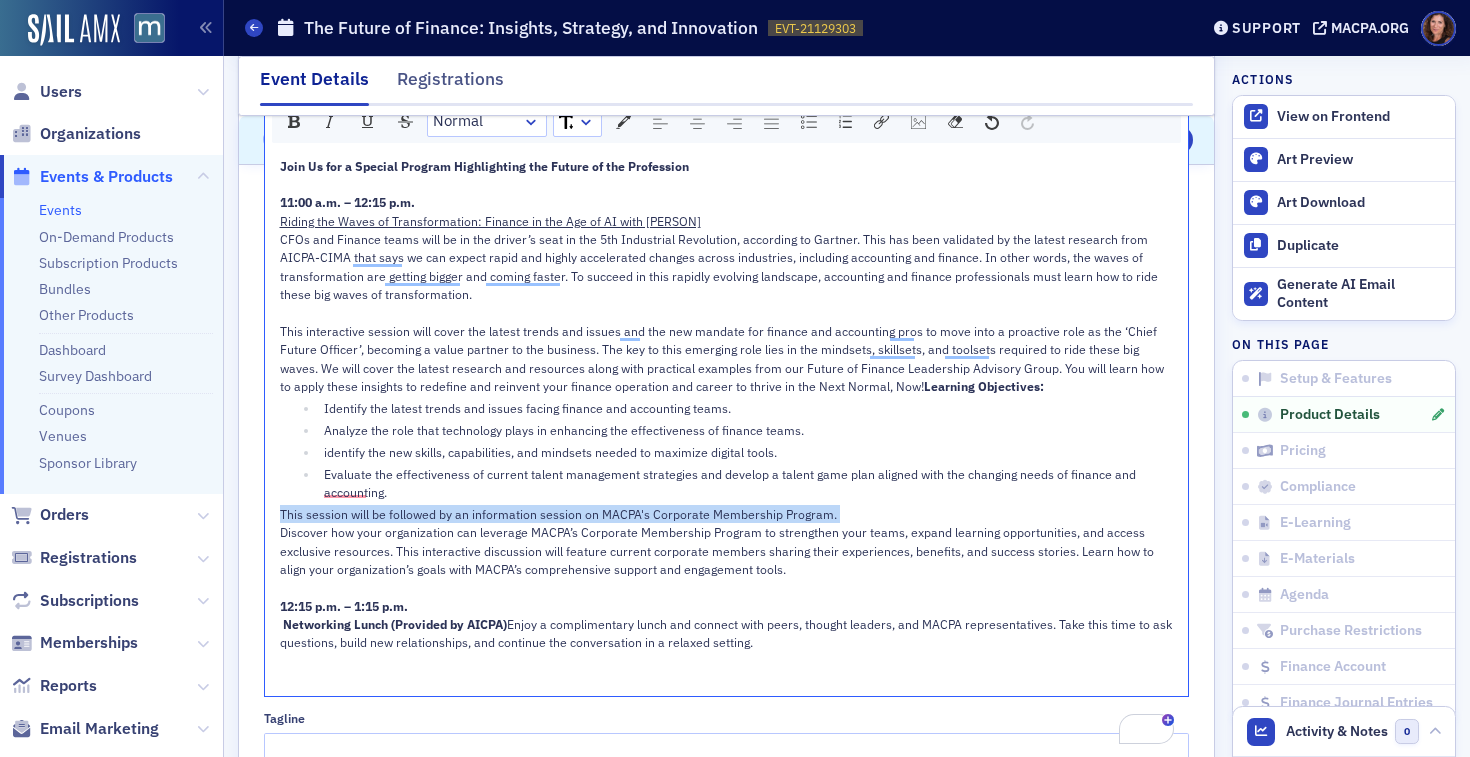 drag, startPoint x: 299, startPoint y: 121, endPoint x: 416, endPoint y: 173, distance: 128.03516 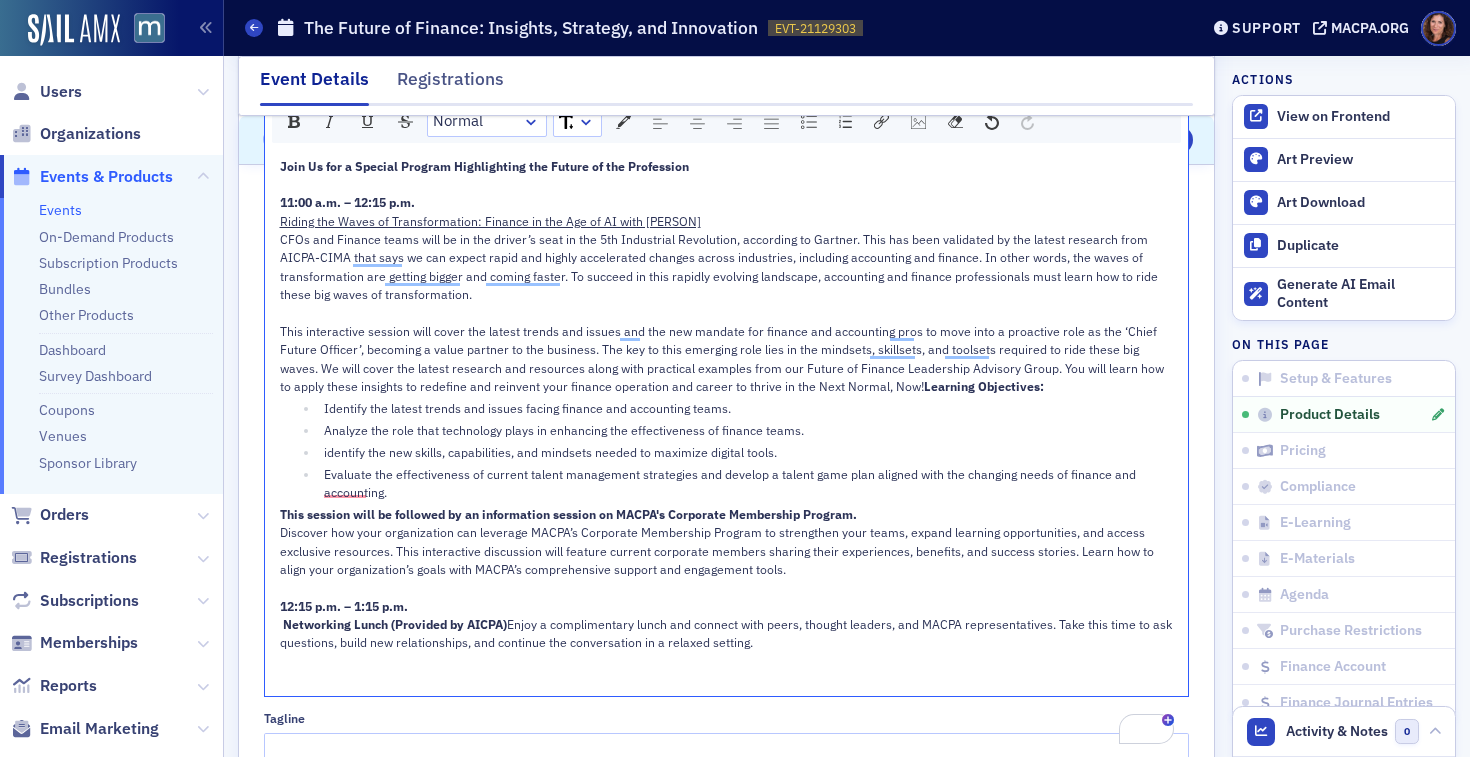 click on "This interactive session will cover the latest trends and issues and the new mandate for finance and accounting pros to move into a proactive role as the ‘Chief Future Officer’, becoming a value partner to the business. The key to this emerging role lies in the mindsets, skillsets, and toolsets required to ride these big waves. We will cover the latest research and resources along with practical examples from our Future of Finance Leadership Advisory Group. You will learn how to apply these insights to redefine and reinvent your finance operation and career to thrive in the Next Normal, Now!" 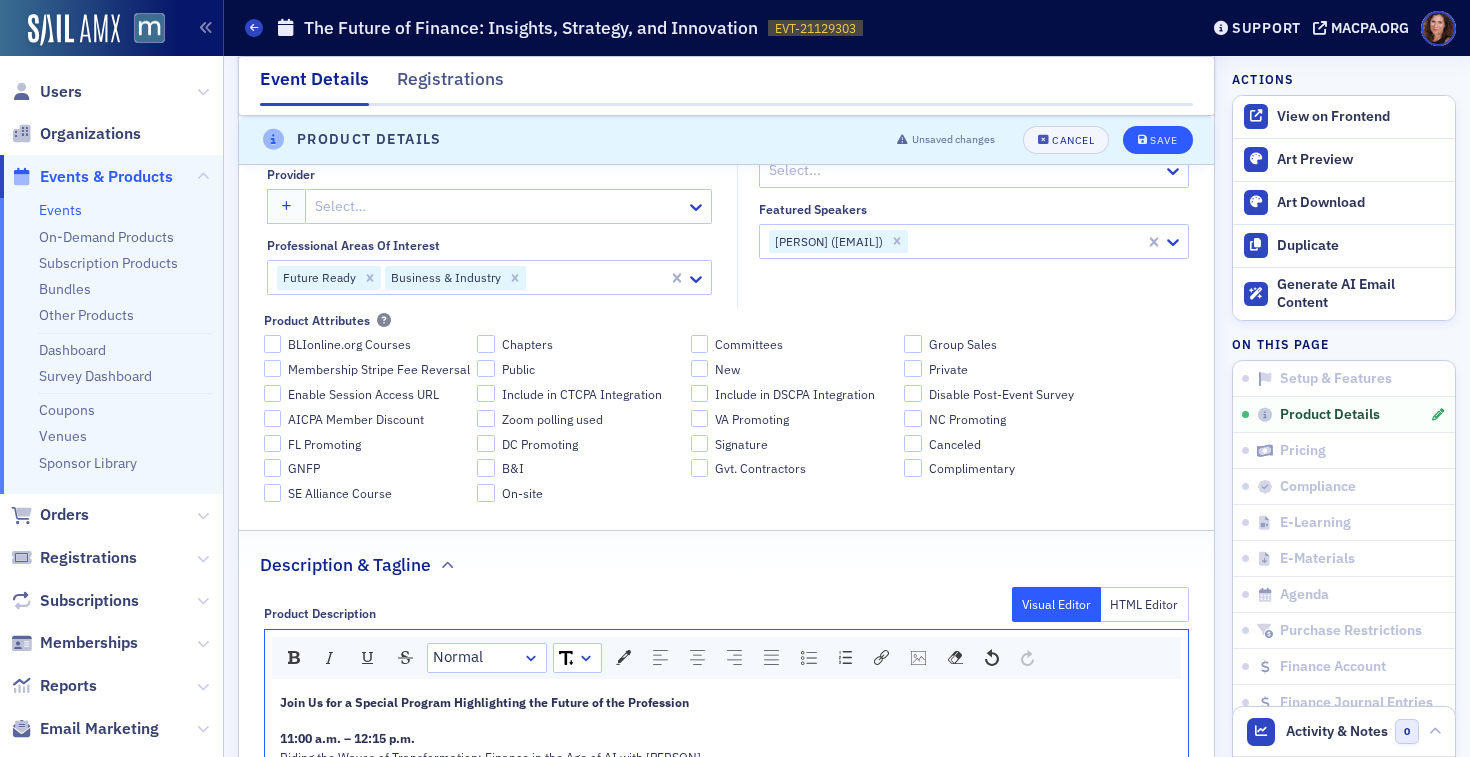 scroll, scrollTop: 686, scrollLeft: 0, axis: vertical 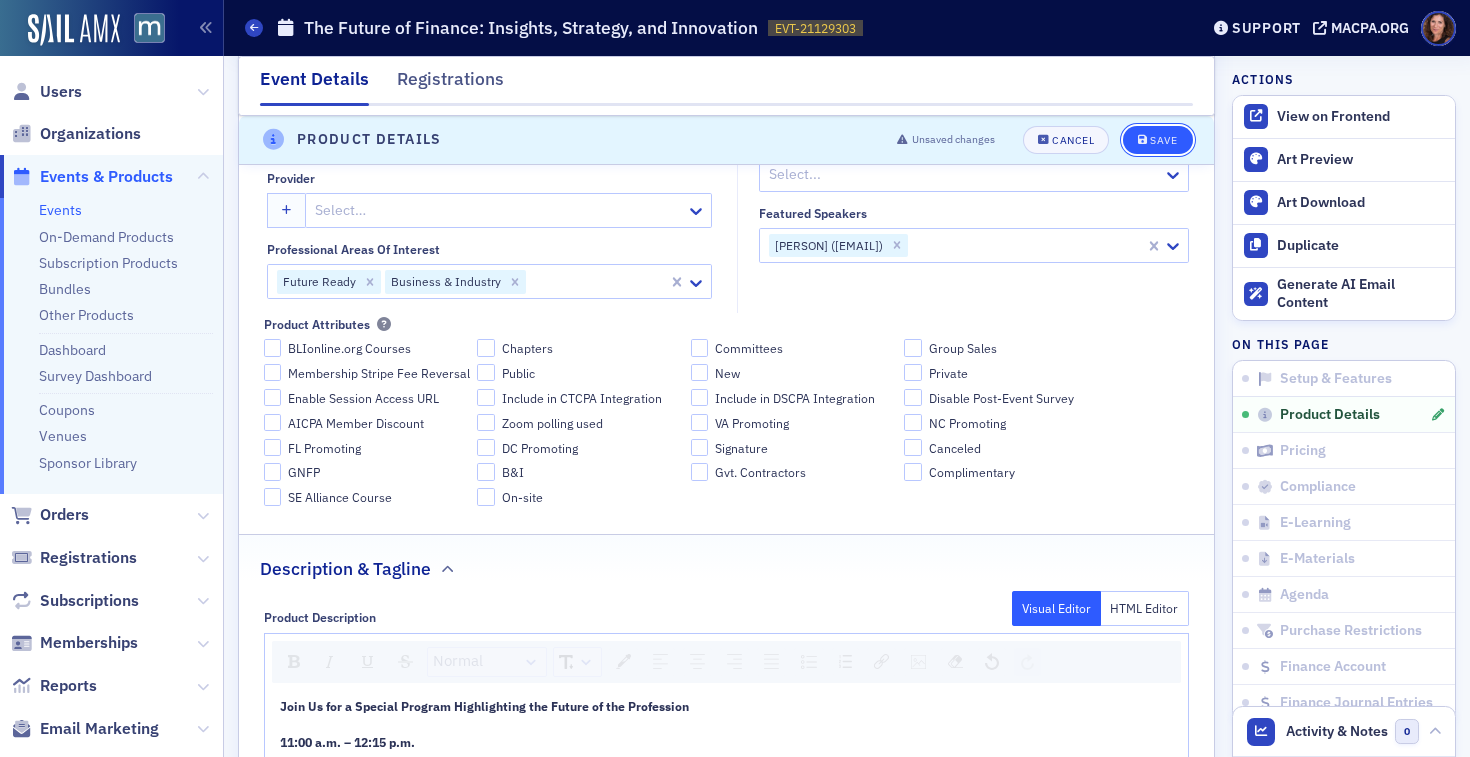 click on "Save" 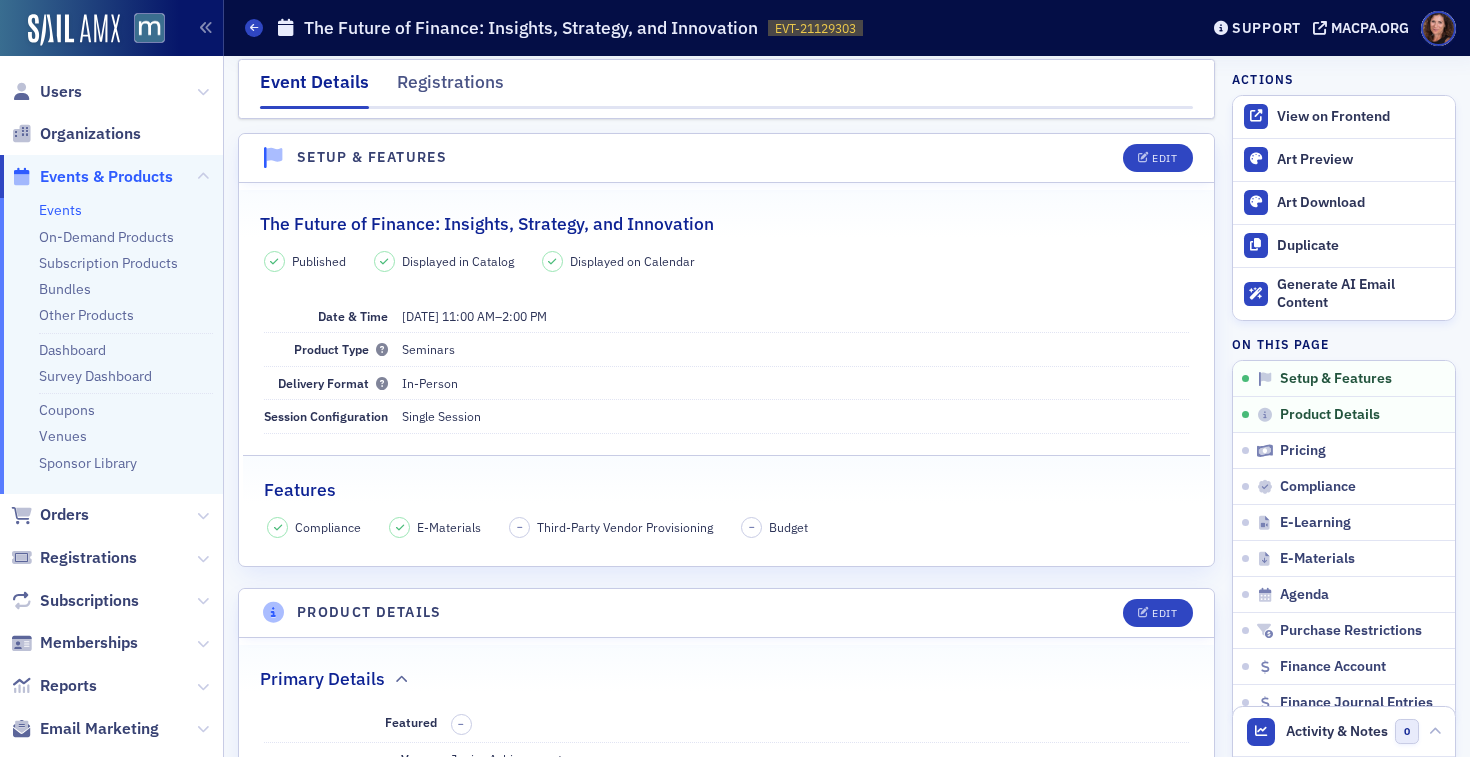 scroll, scrollTop: 0, scrollLeft: 0, axis: both 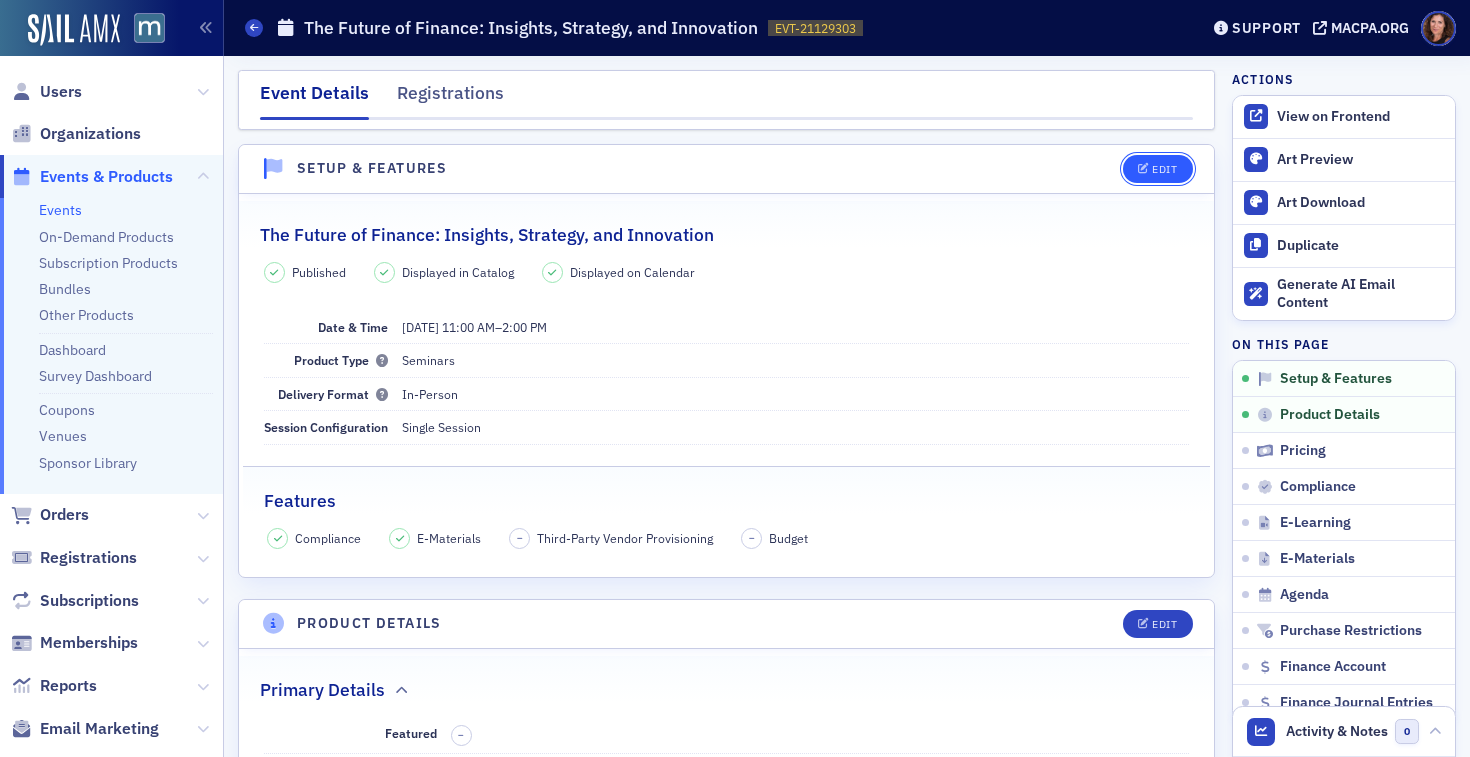 click on "Edit" 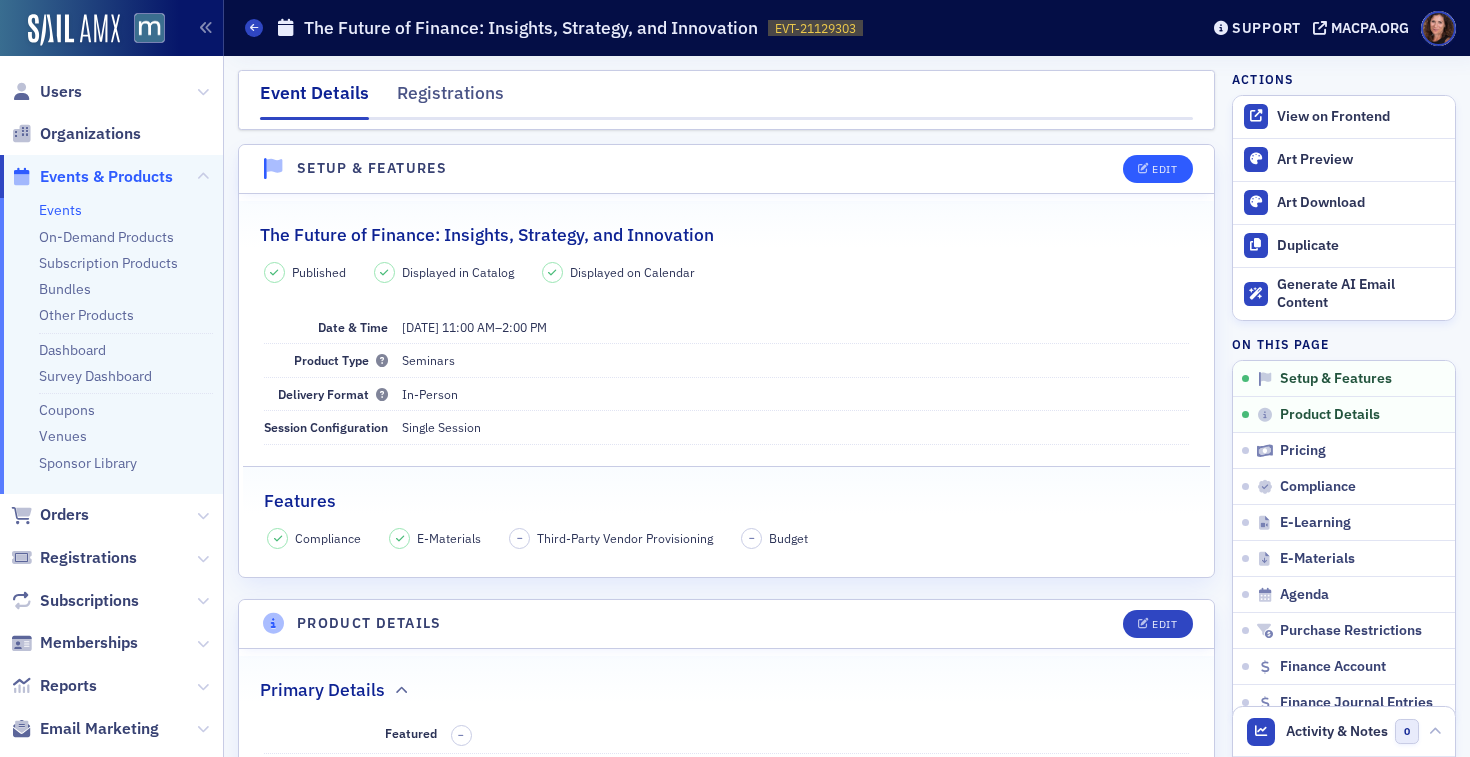 scroll, scrollTop: 28, scrollLeft: 0, axis: vertical 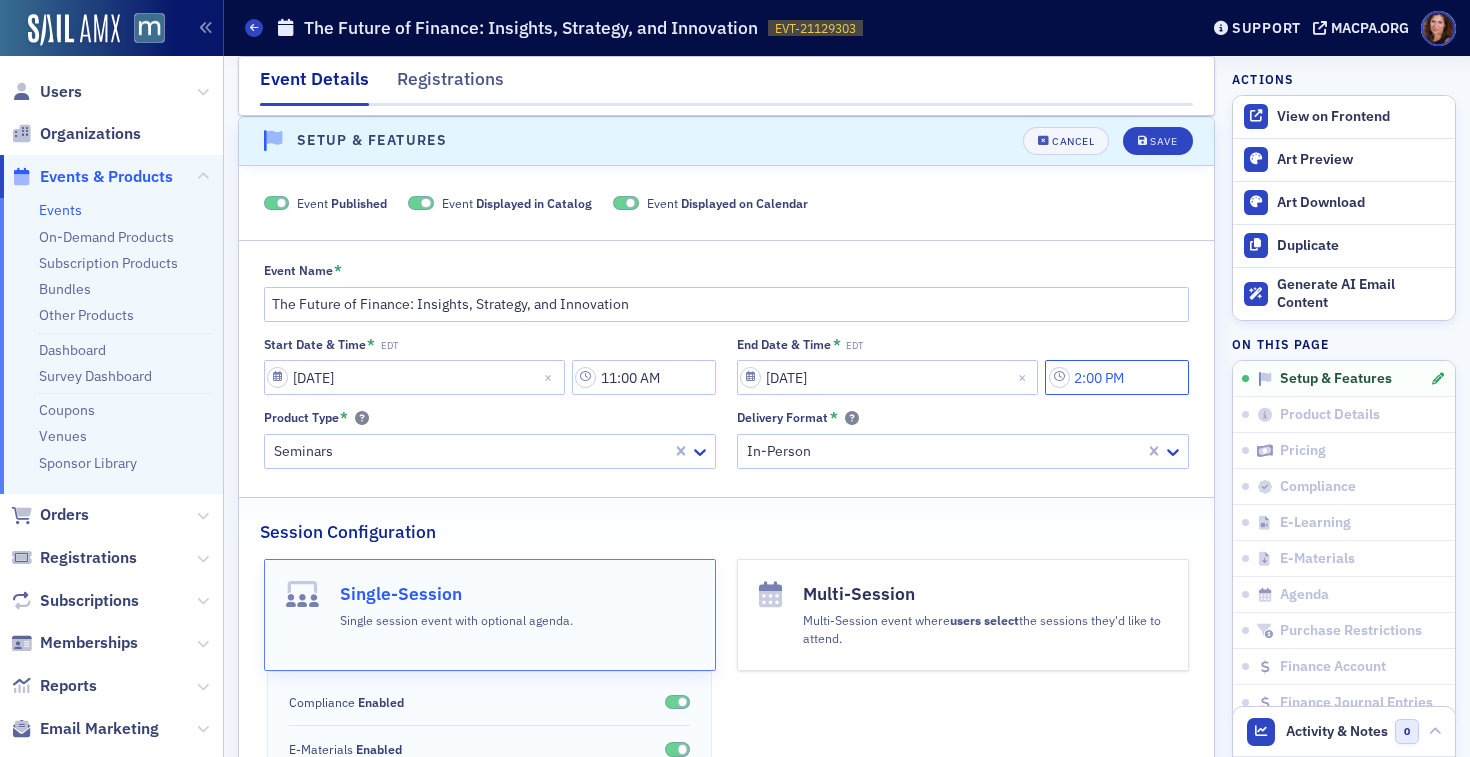 click on "2:00 PM" 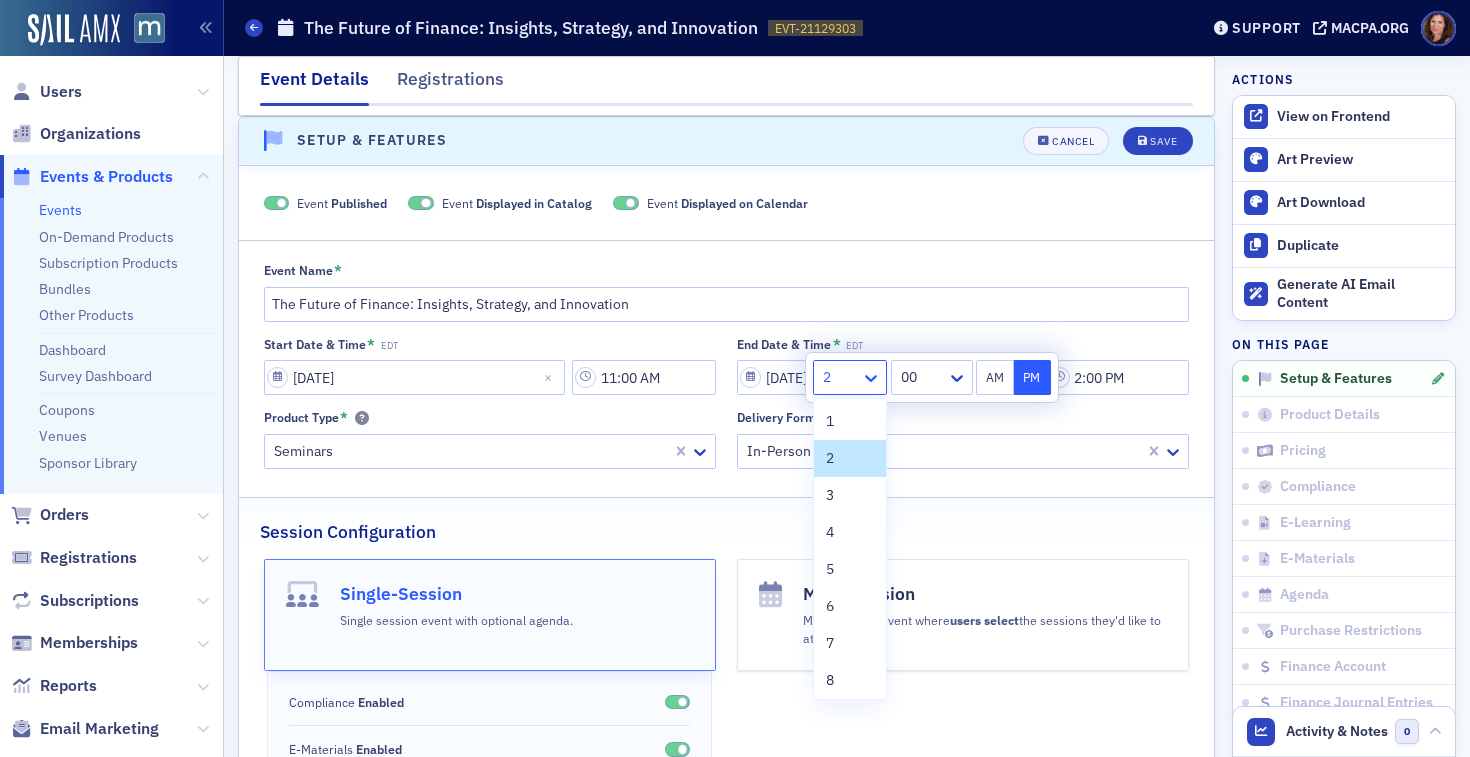 click 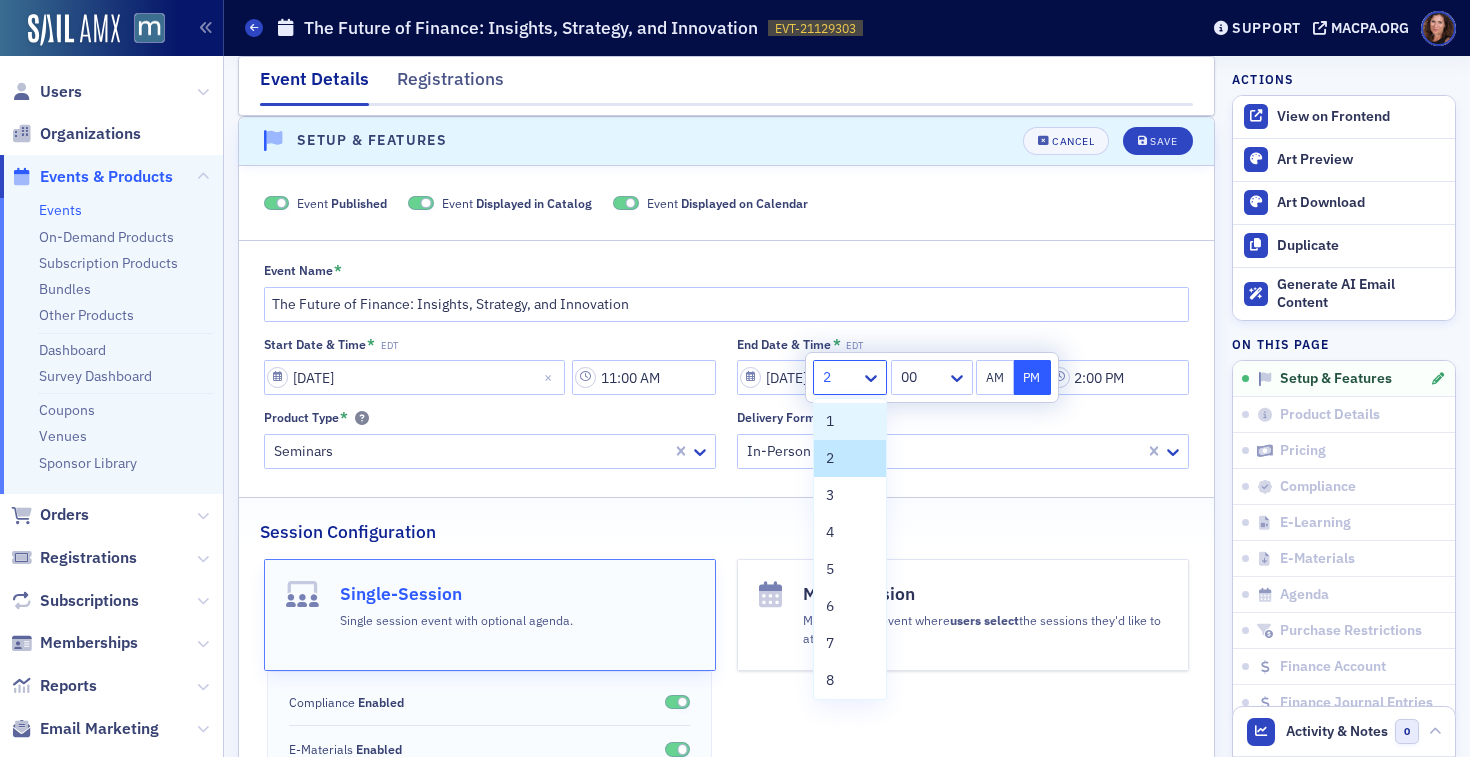drag, startPoint x: 853, startPoint y: 421, endPoint x: 867, endPoint y: 417, distance: 14.56022 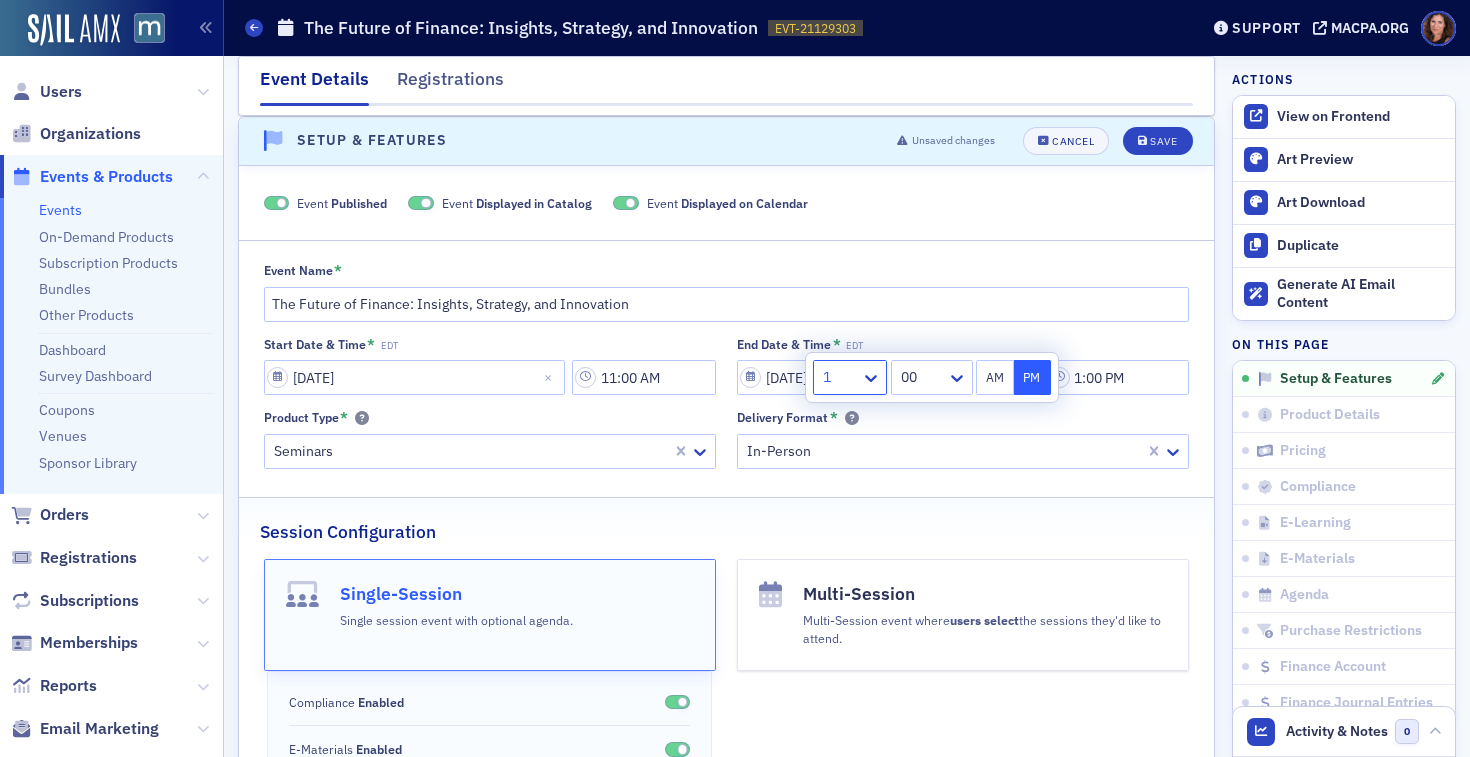 click at bounding box center (922, 377) 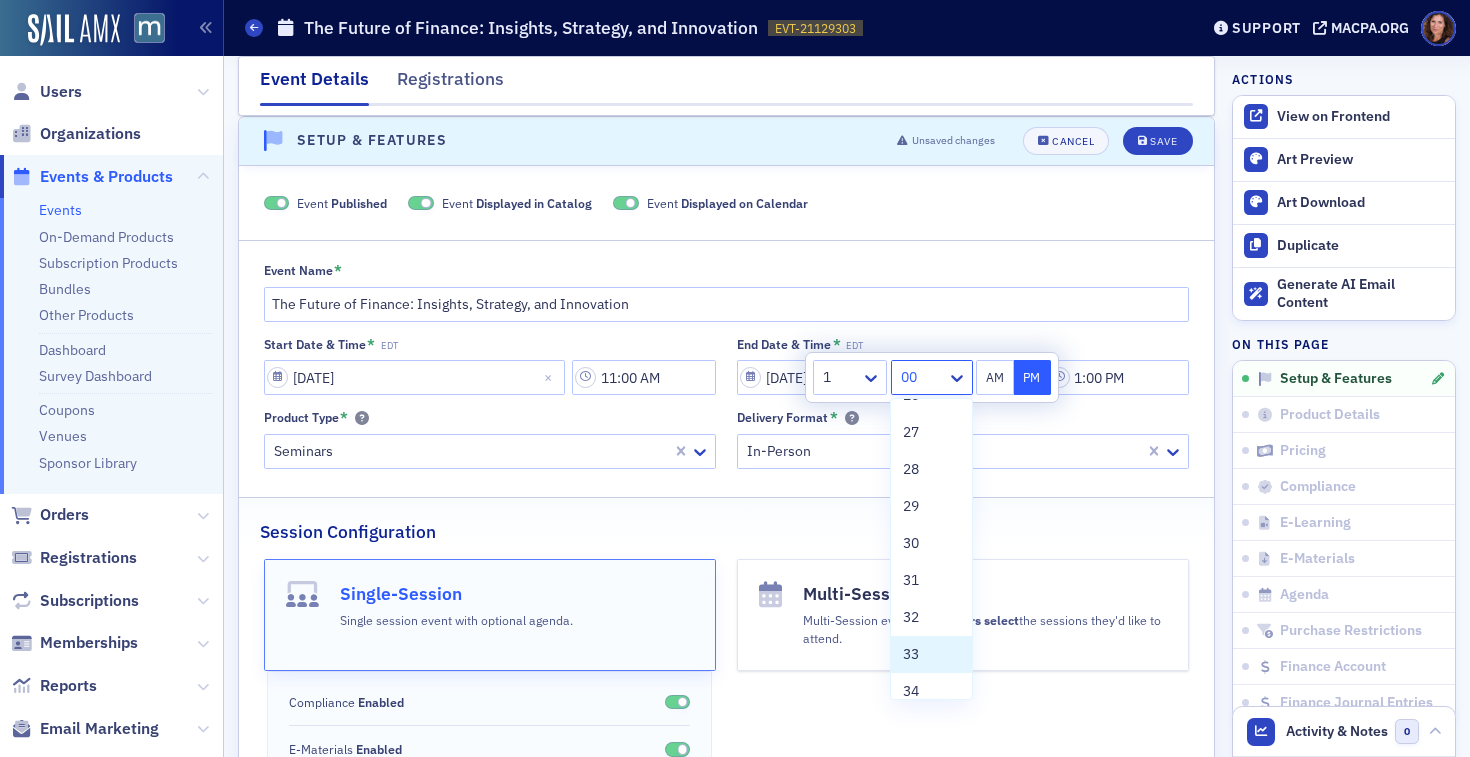 scroll, scrollTop: 983, scrollLeft: 0, axis: vertical 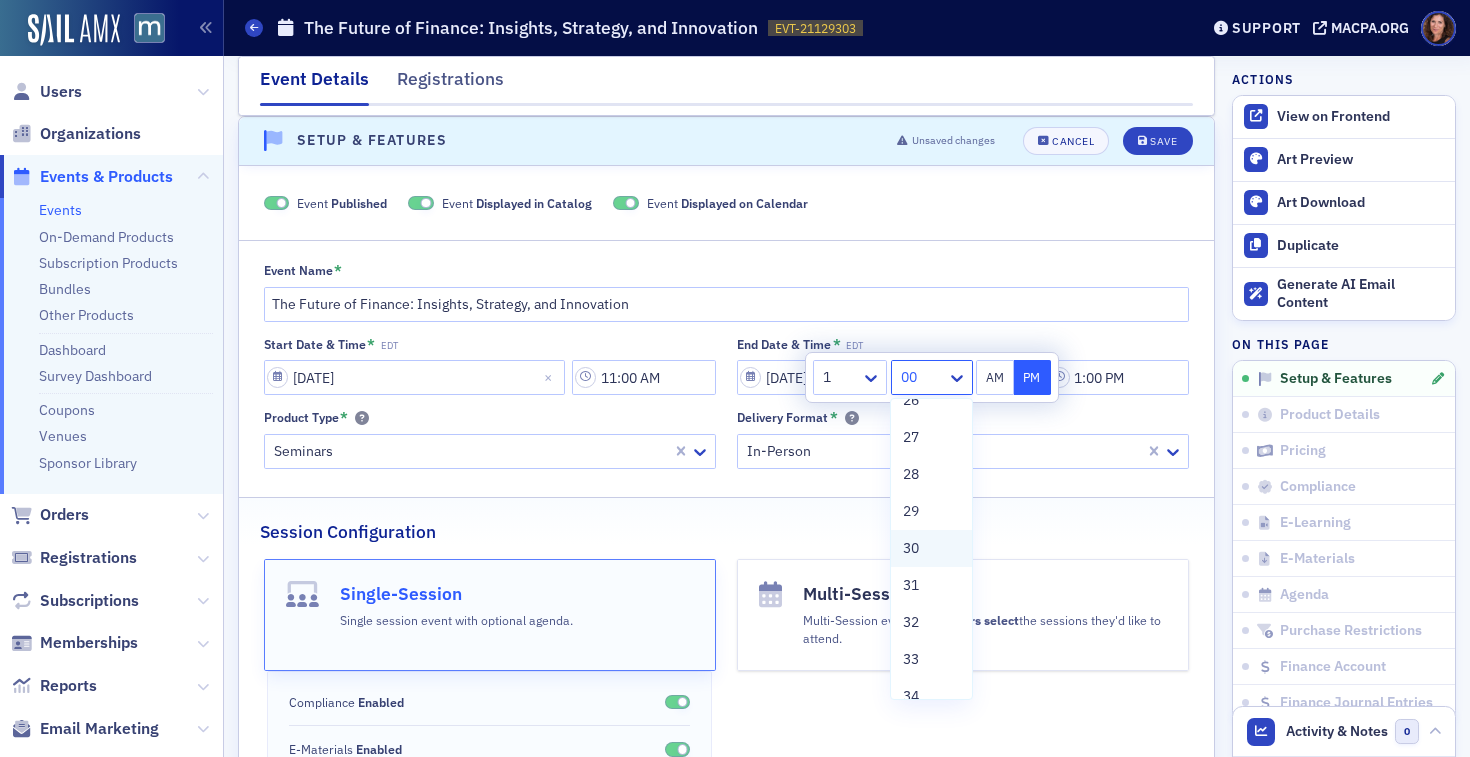 click on "30" at bounding box center [931, 548] 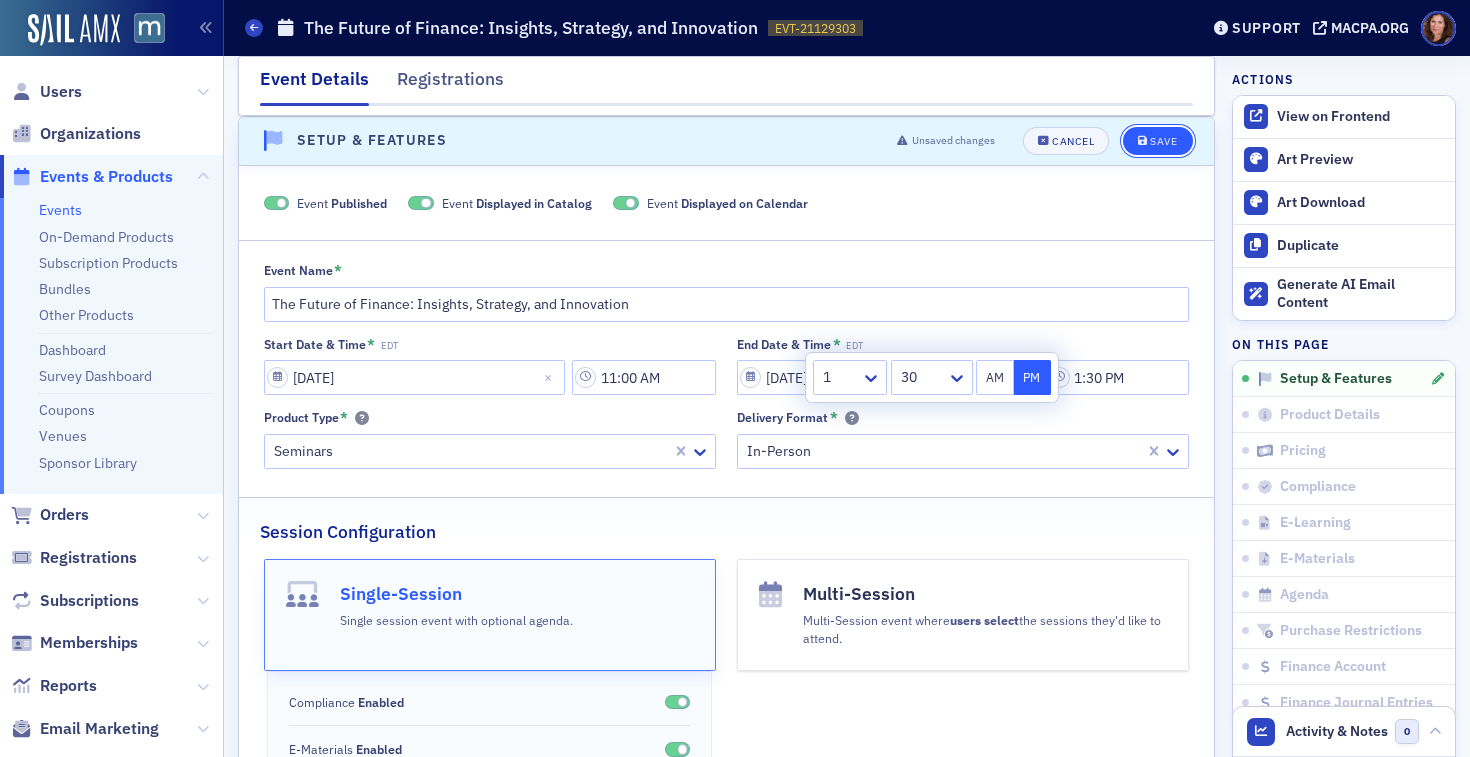 click on "Save" 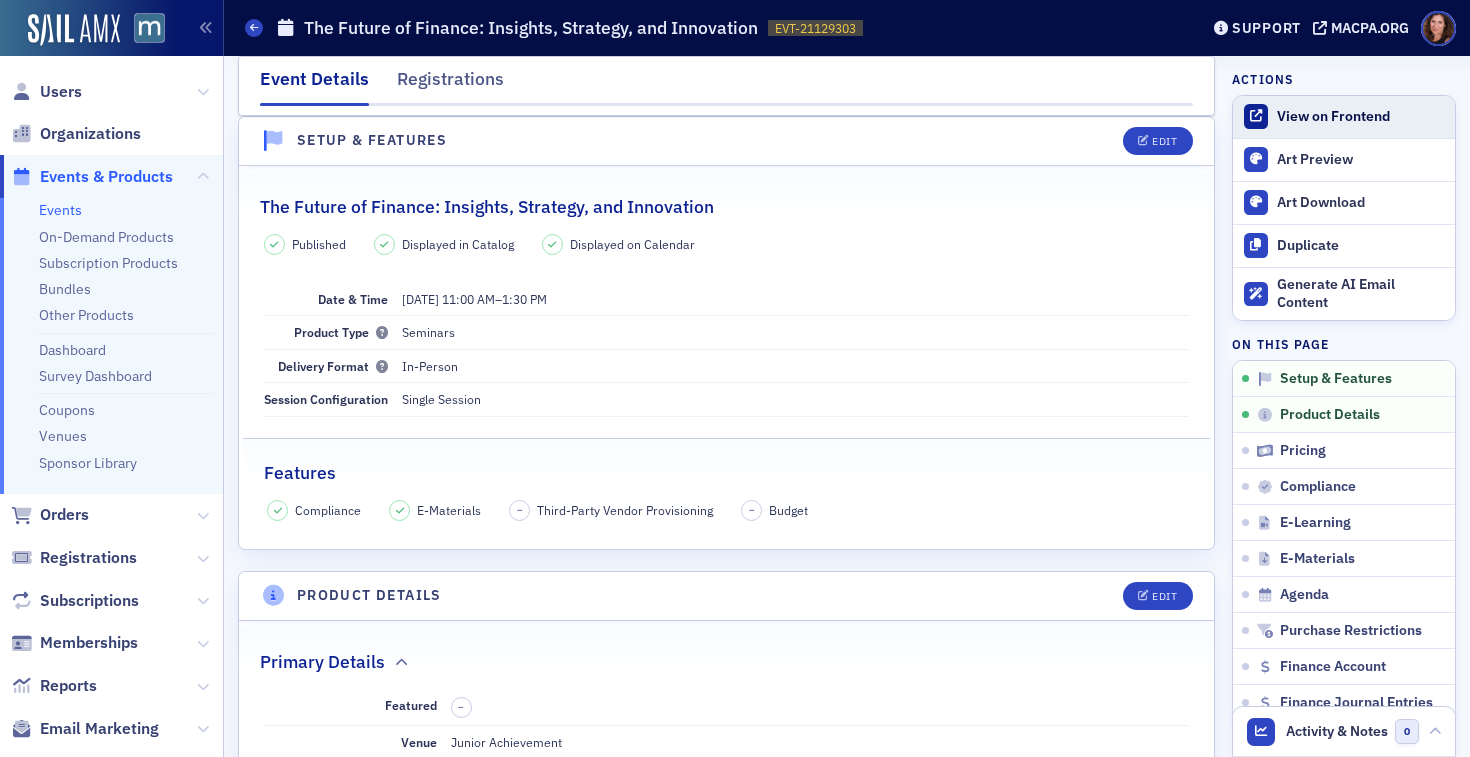 click on "View on Frontend" 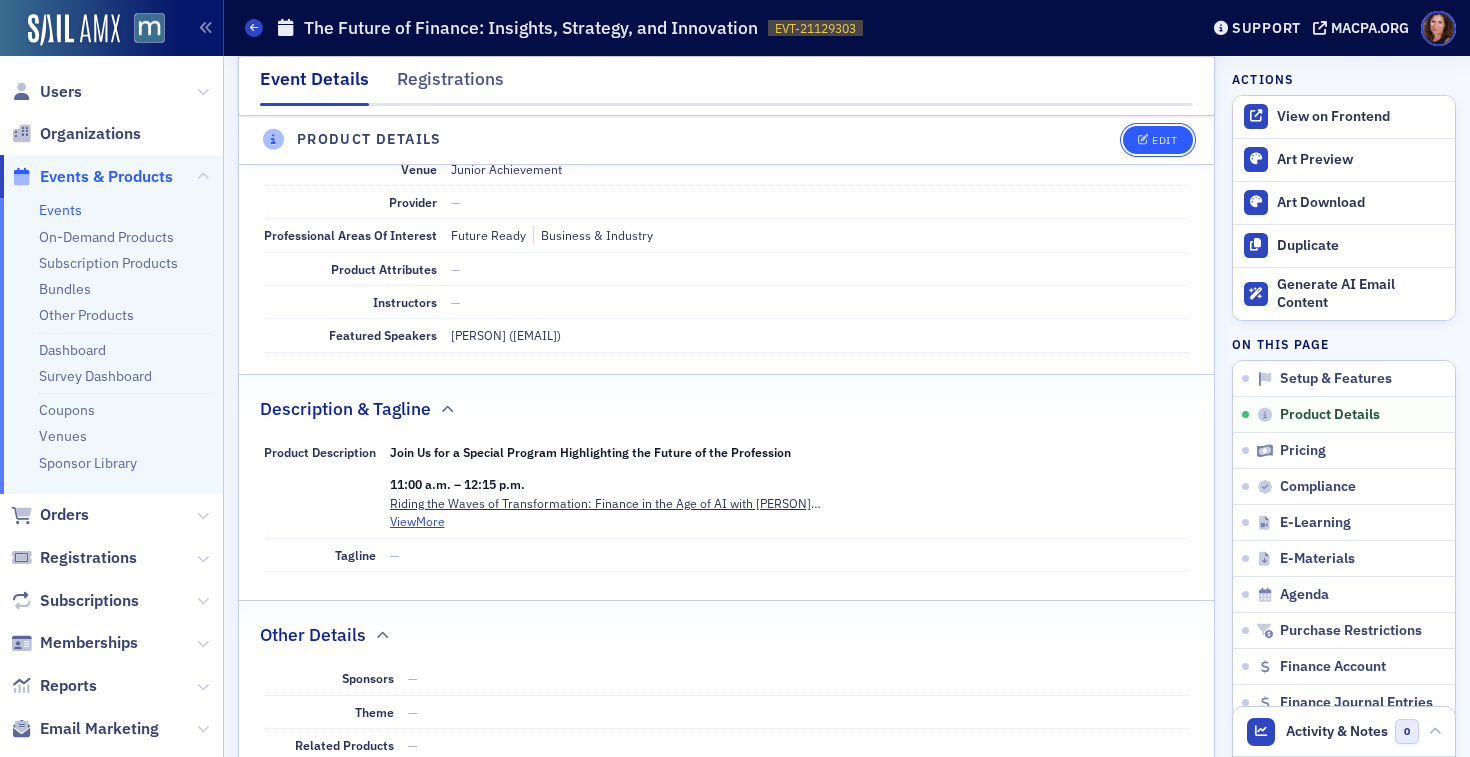 click on "Edit" 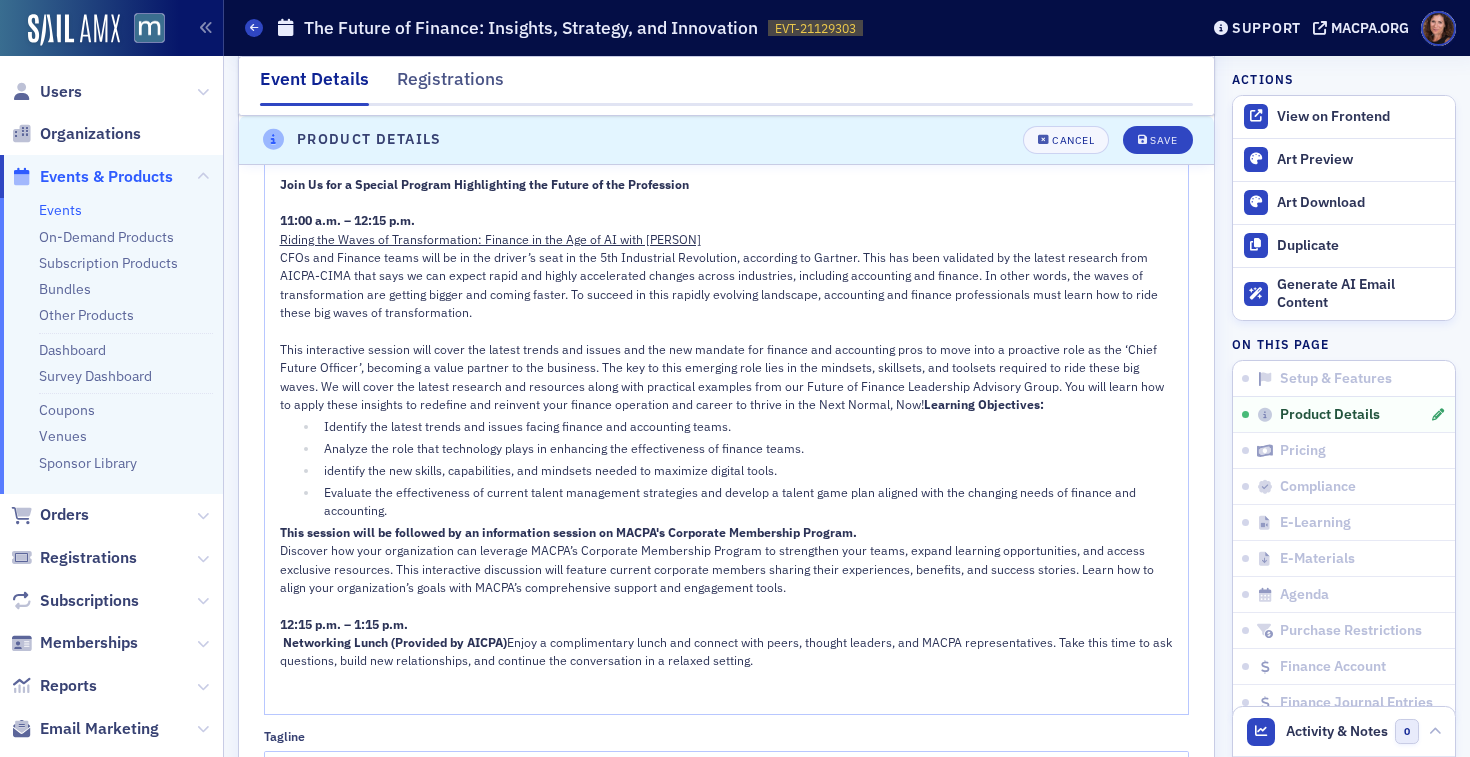 scroll, scrollTop: 1314, scrollLeft: 0, axis: vertical 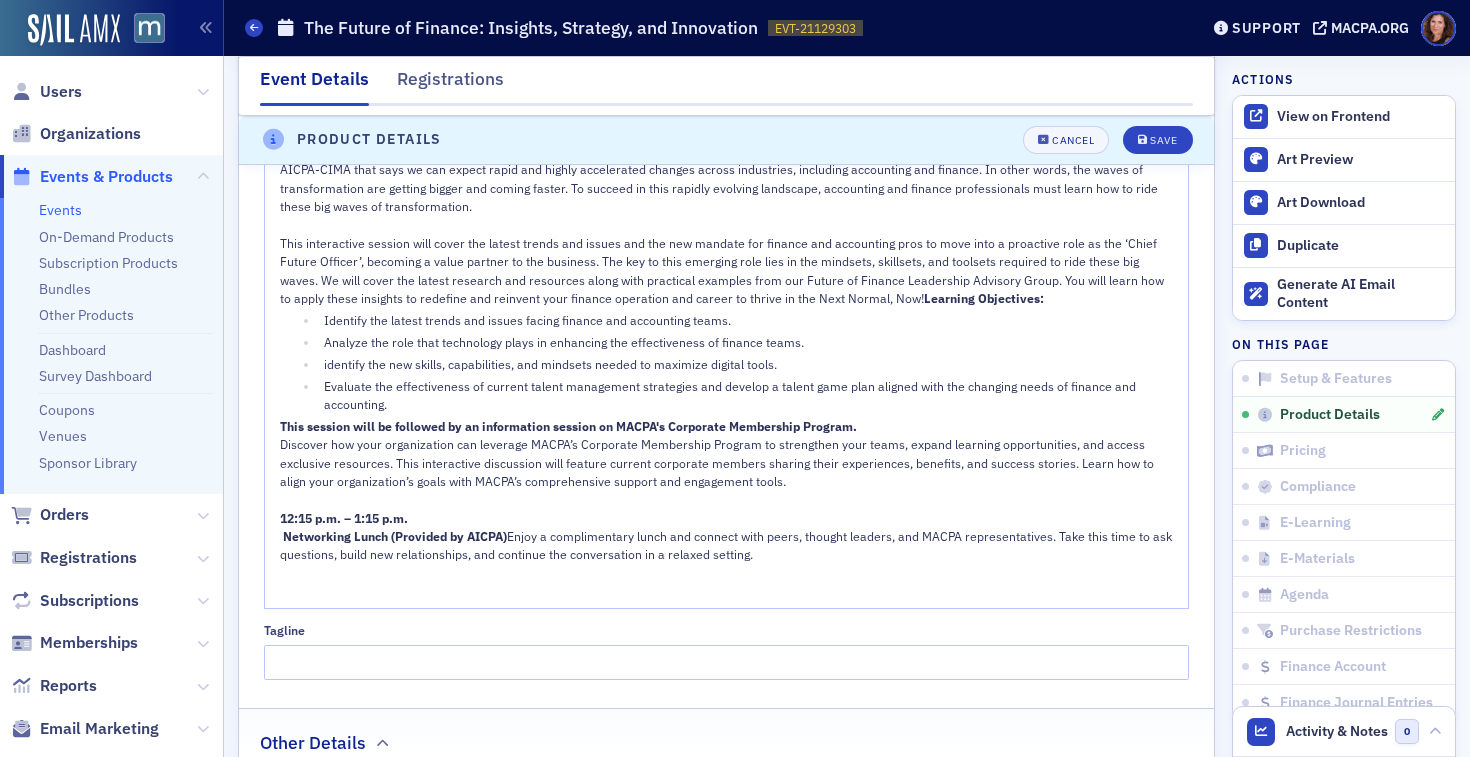 click on "Evaluate the effectiveness of current talent management strategies and develop a talent game plan aligned with the changing needs of finance and accounting." 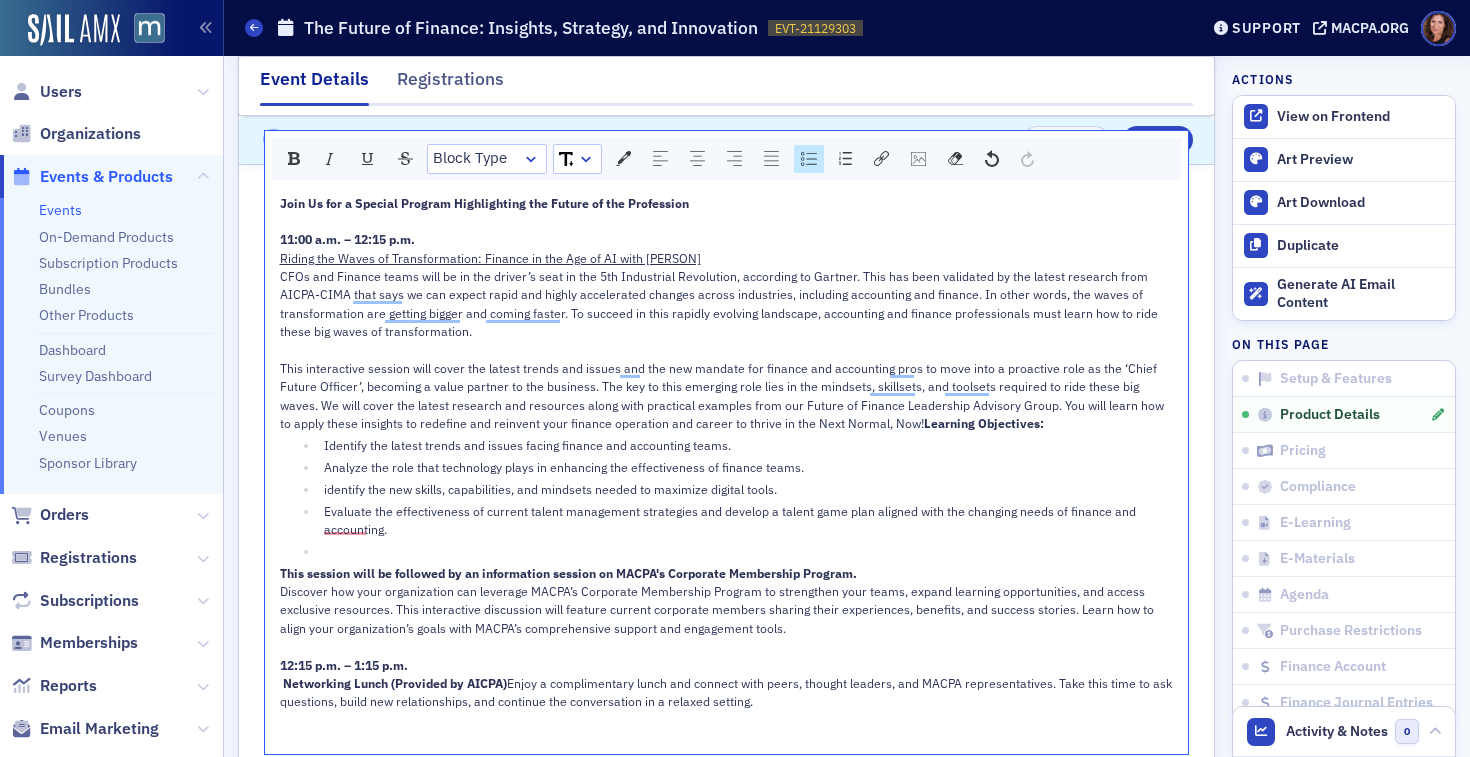 scroll, scrollTop: 1201, scrollLeft: 0, axis: vertical 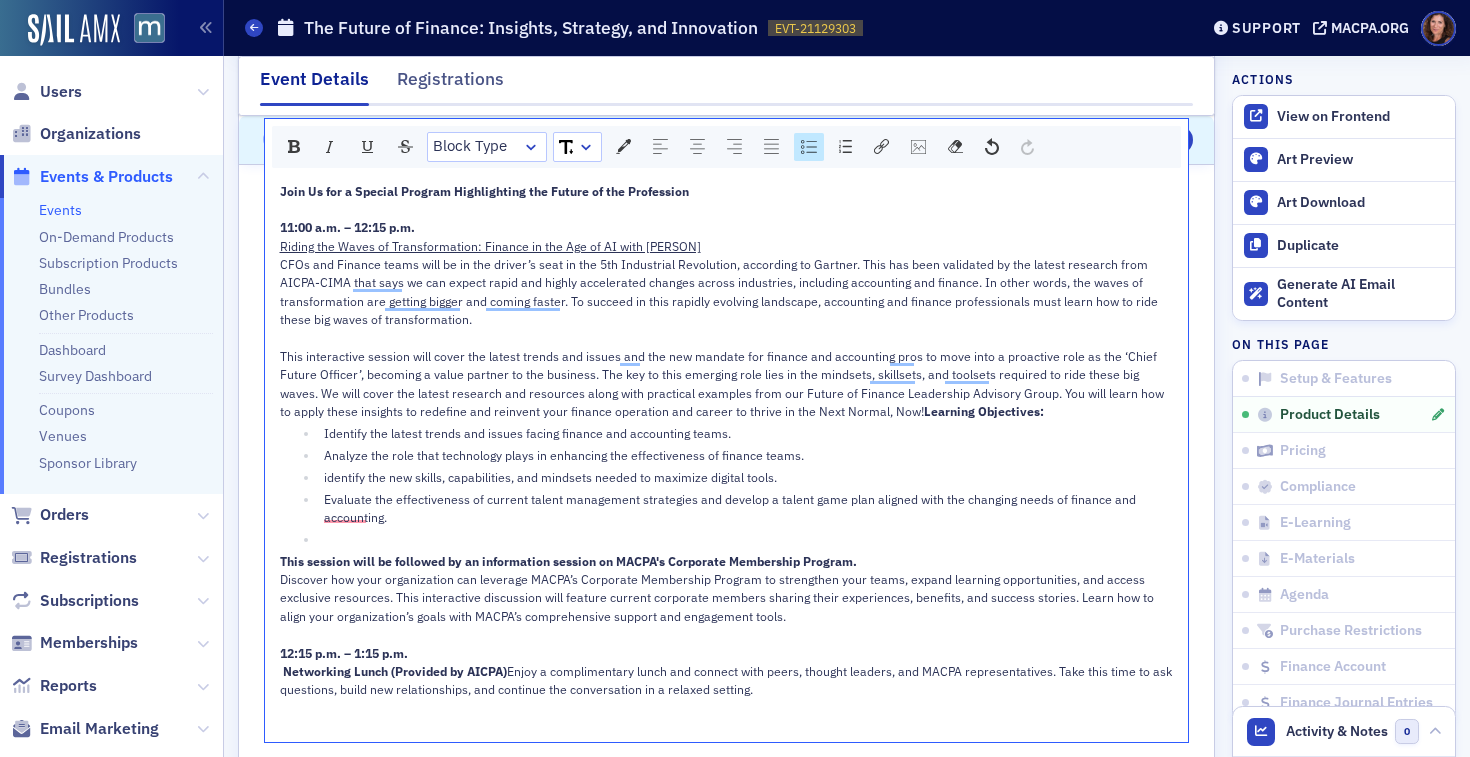 click 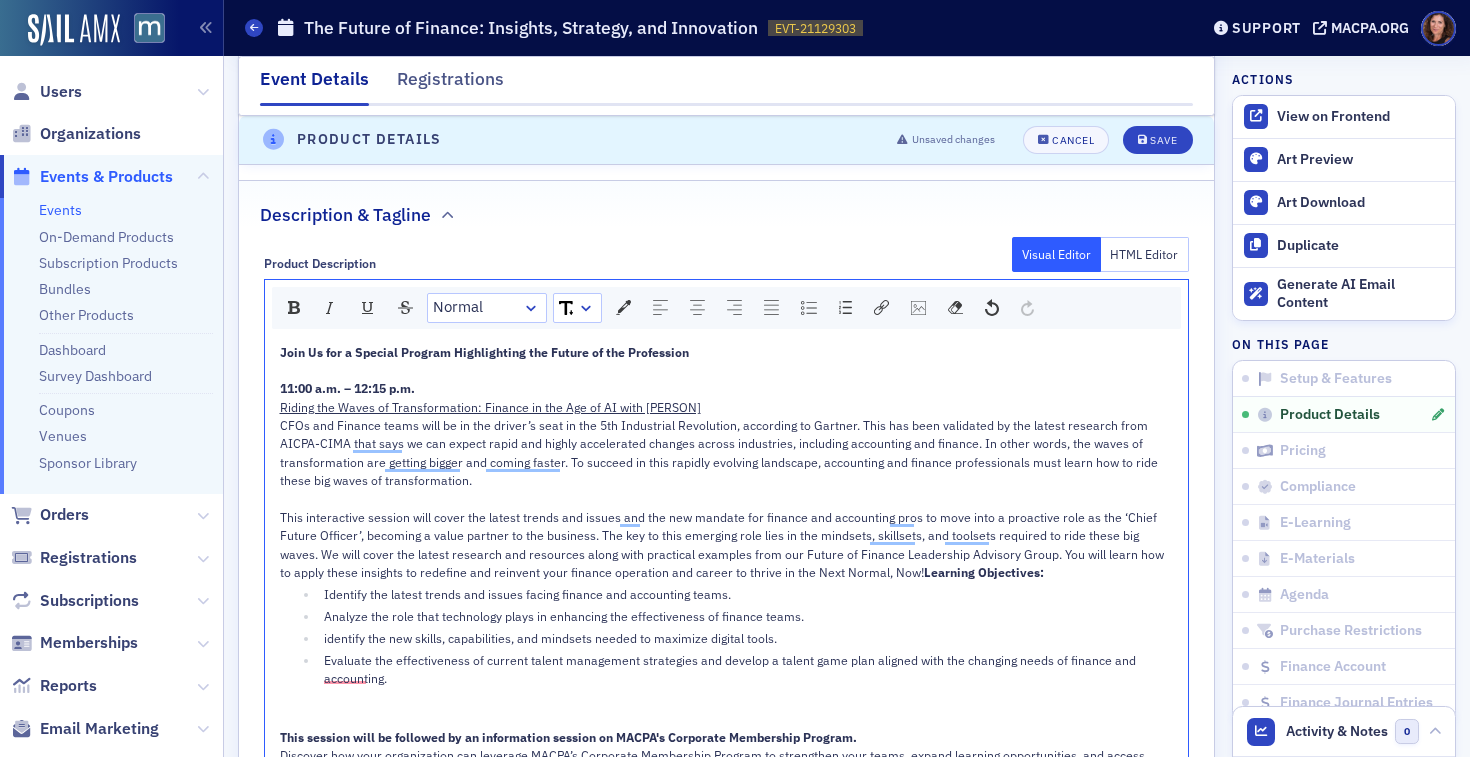scroll, scrollTop: 1030, scrollLeft: 0, axis: vertical 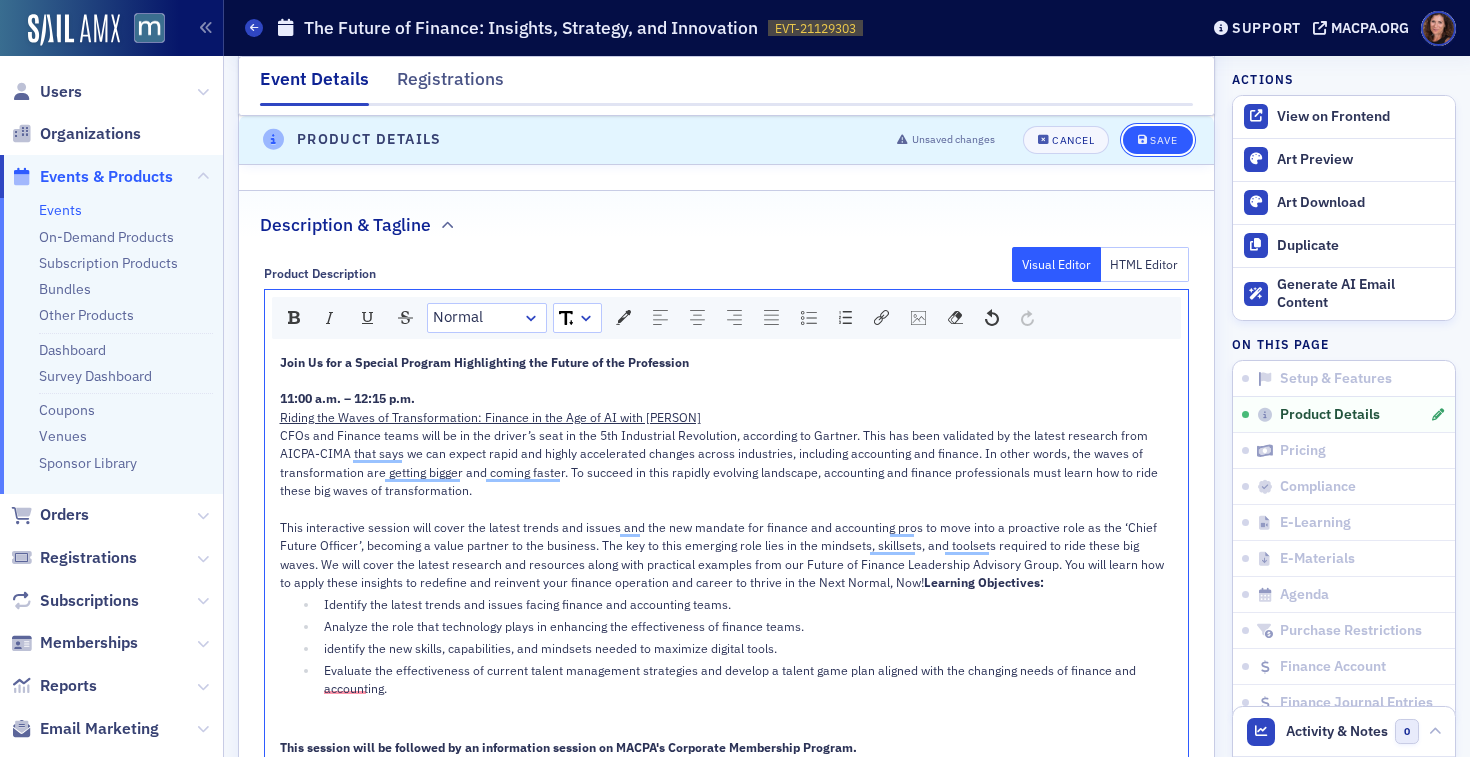 click on "Save" 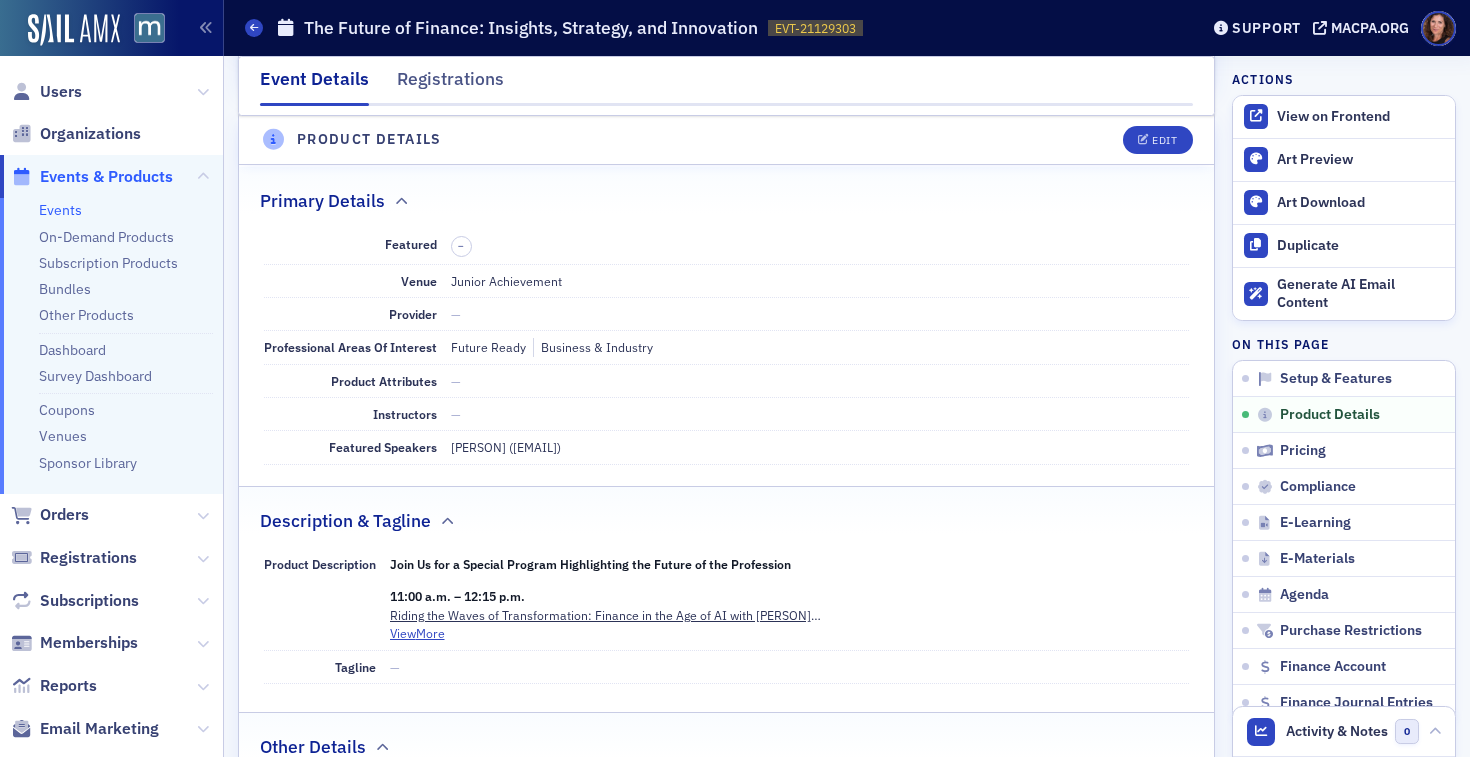 scroll, scrollTop: 483, scrollLeft: 0, axis: vertical 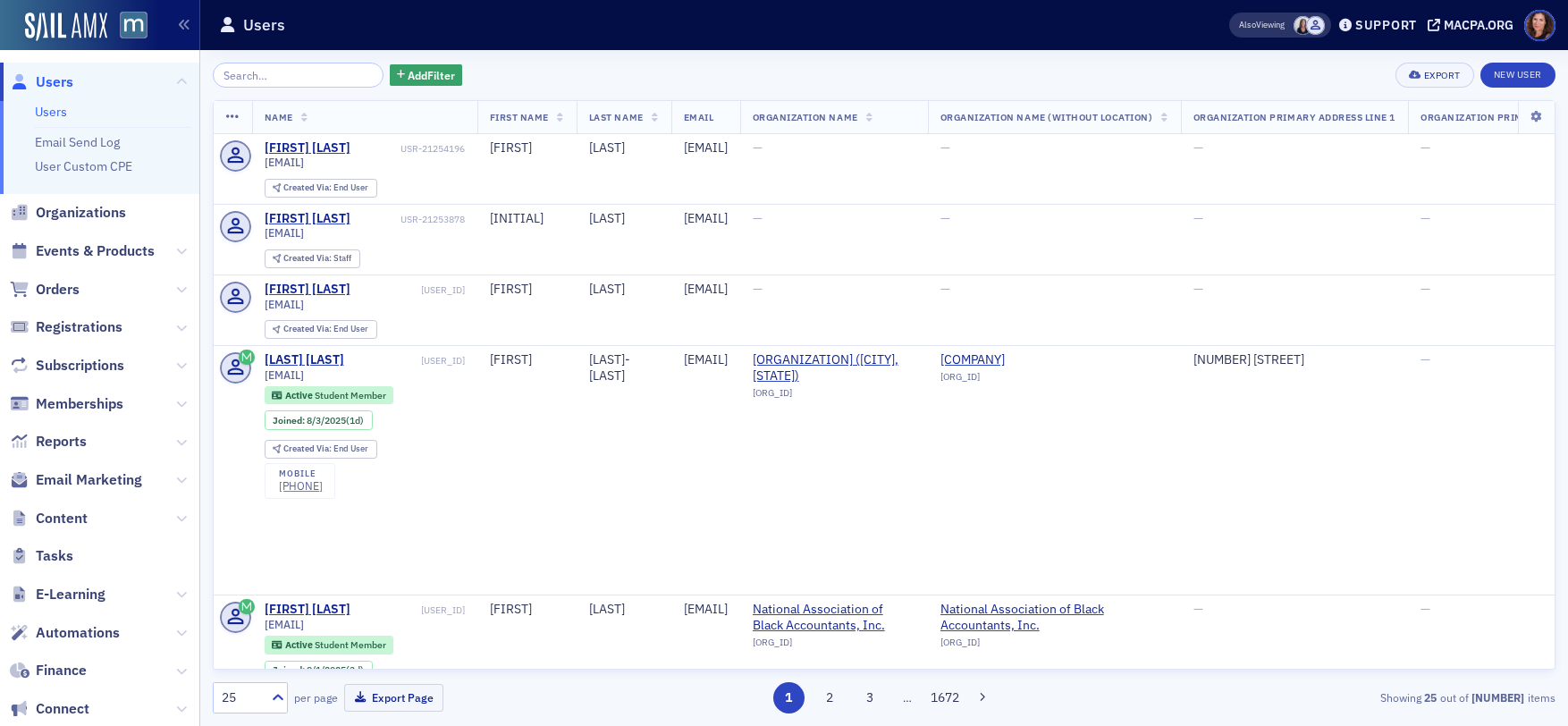 click 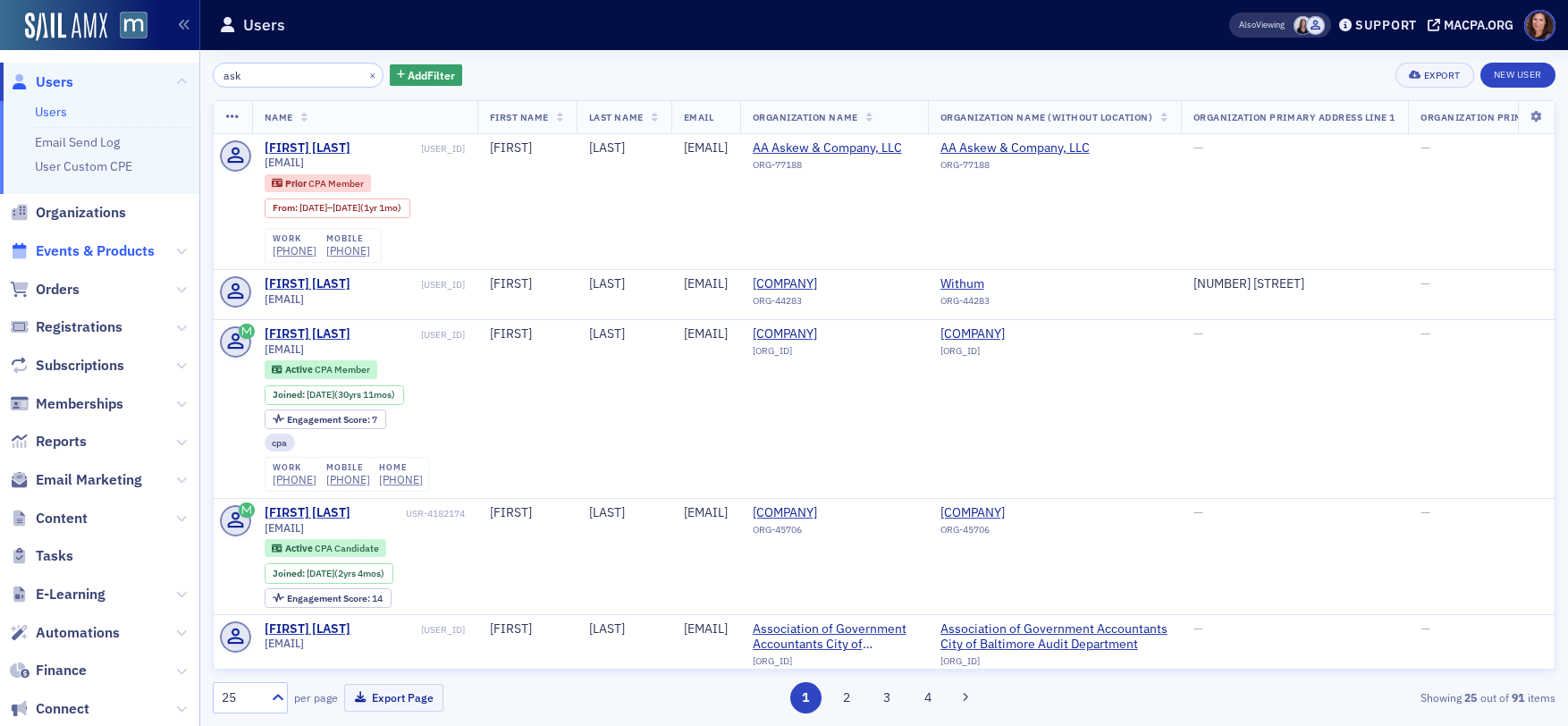 type on "ask" 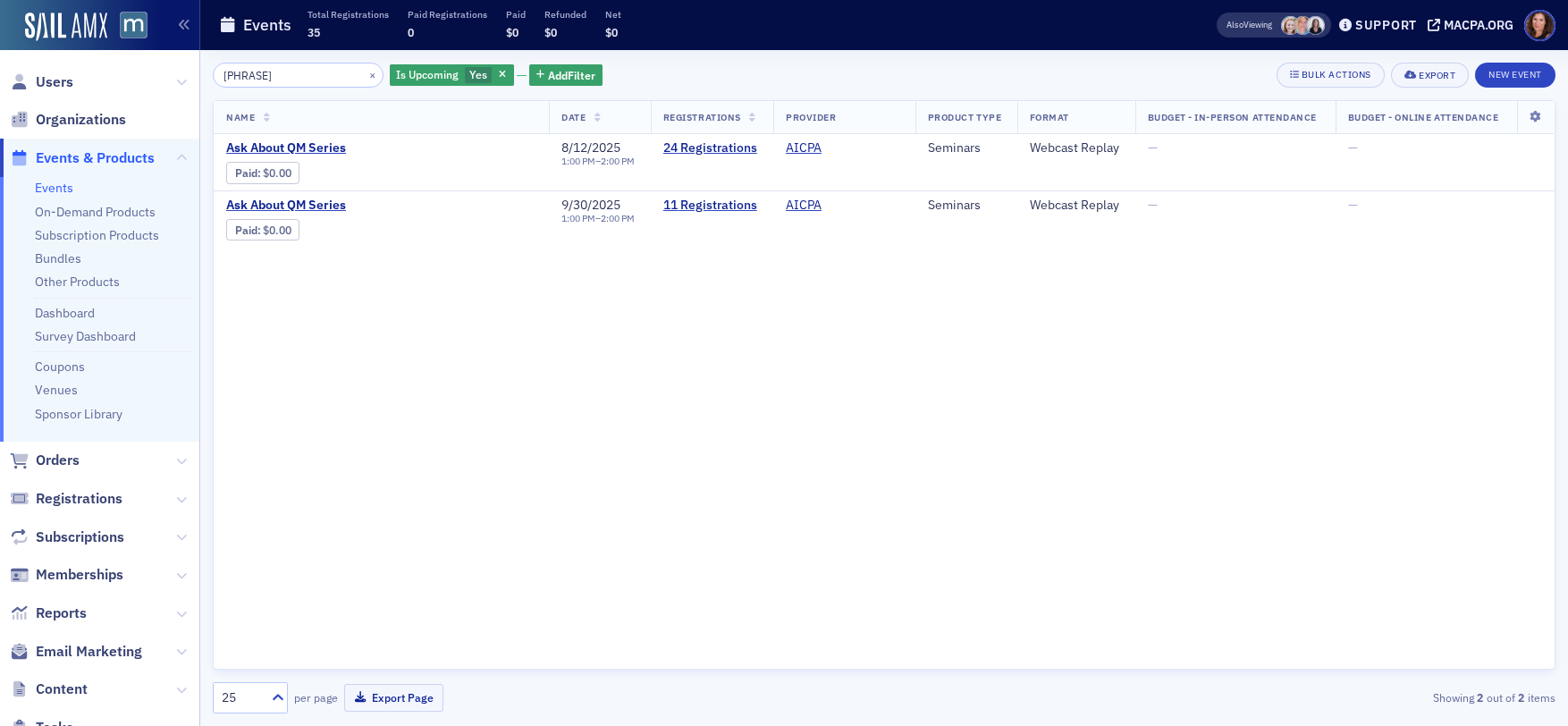 click on "[PHRASE]" 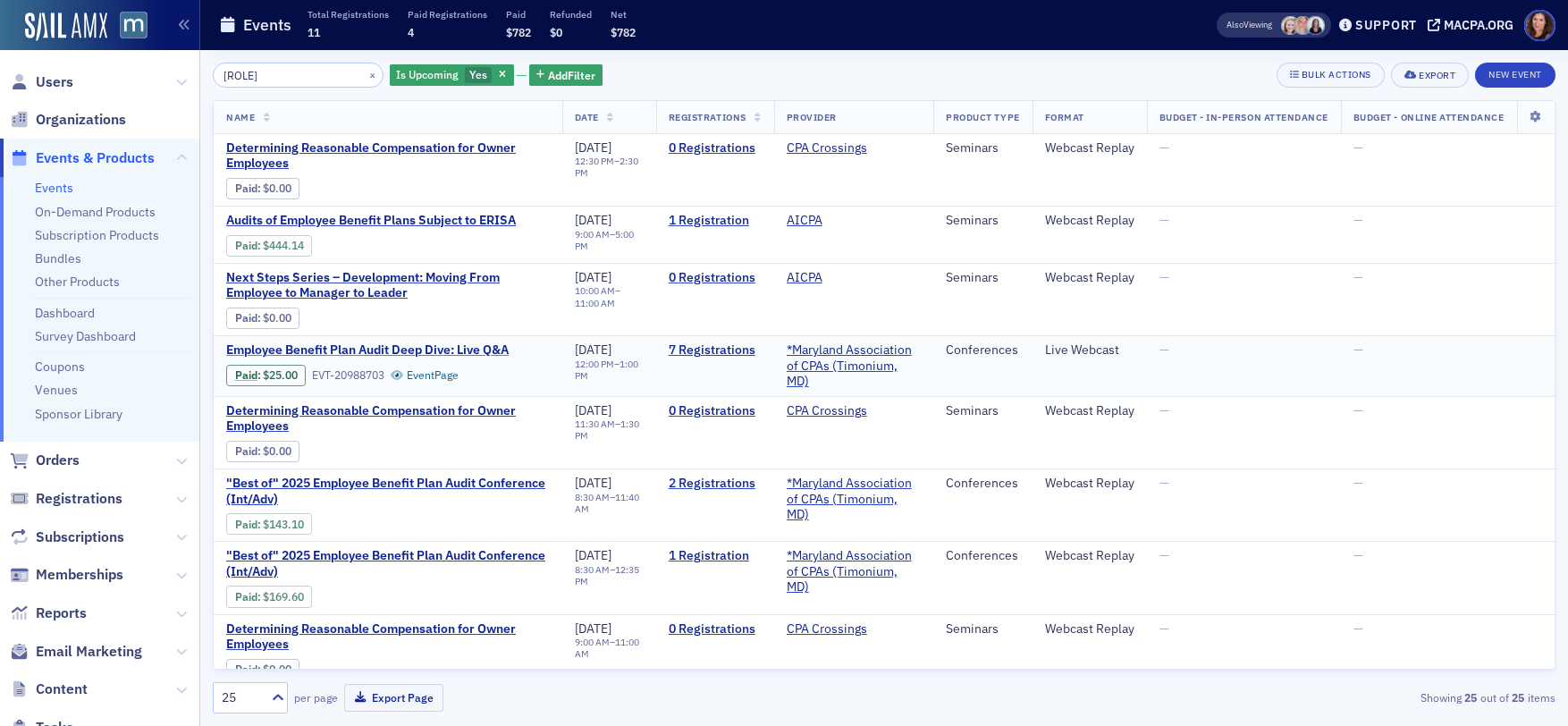 type on "[ROLE]" 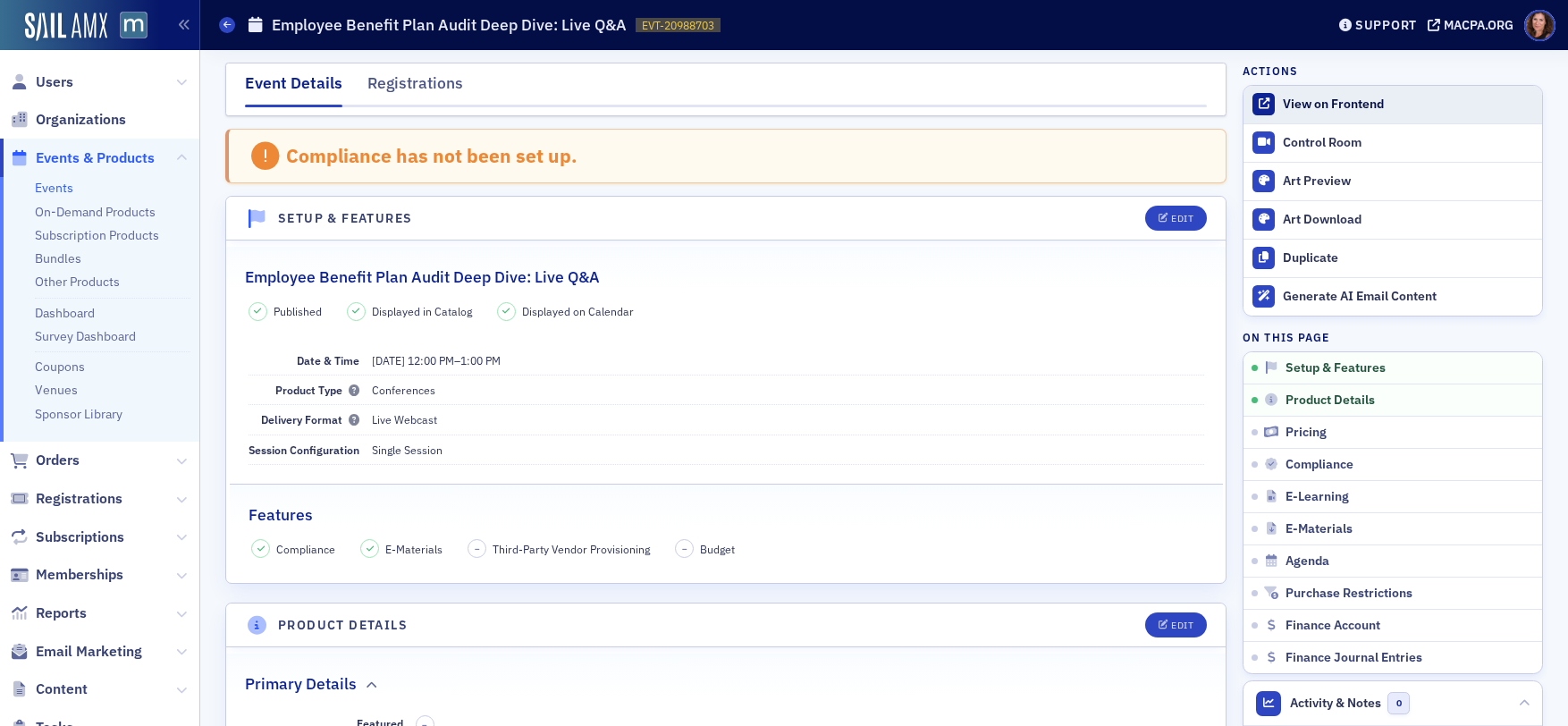 click on "View on Frontend" 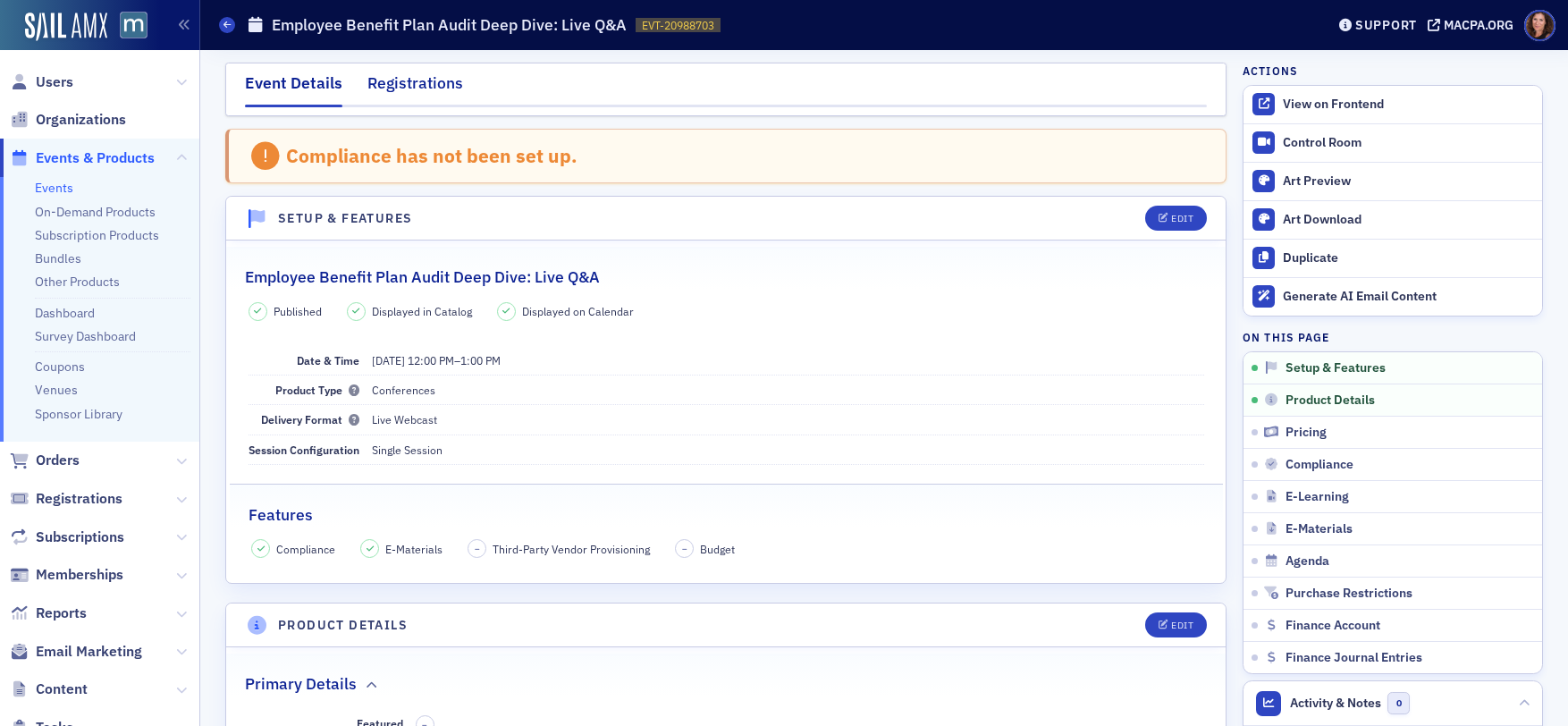 click on "Registrations" 